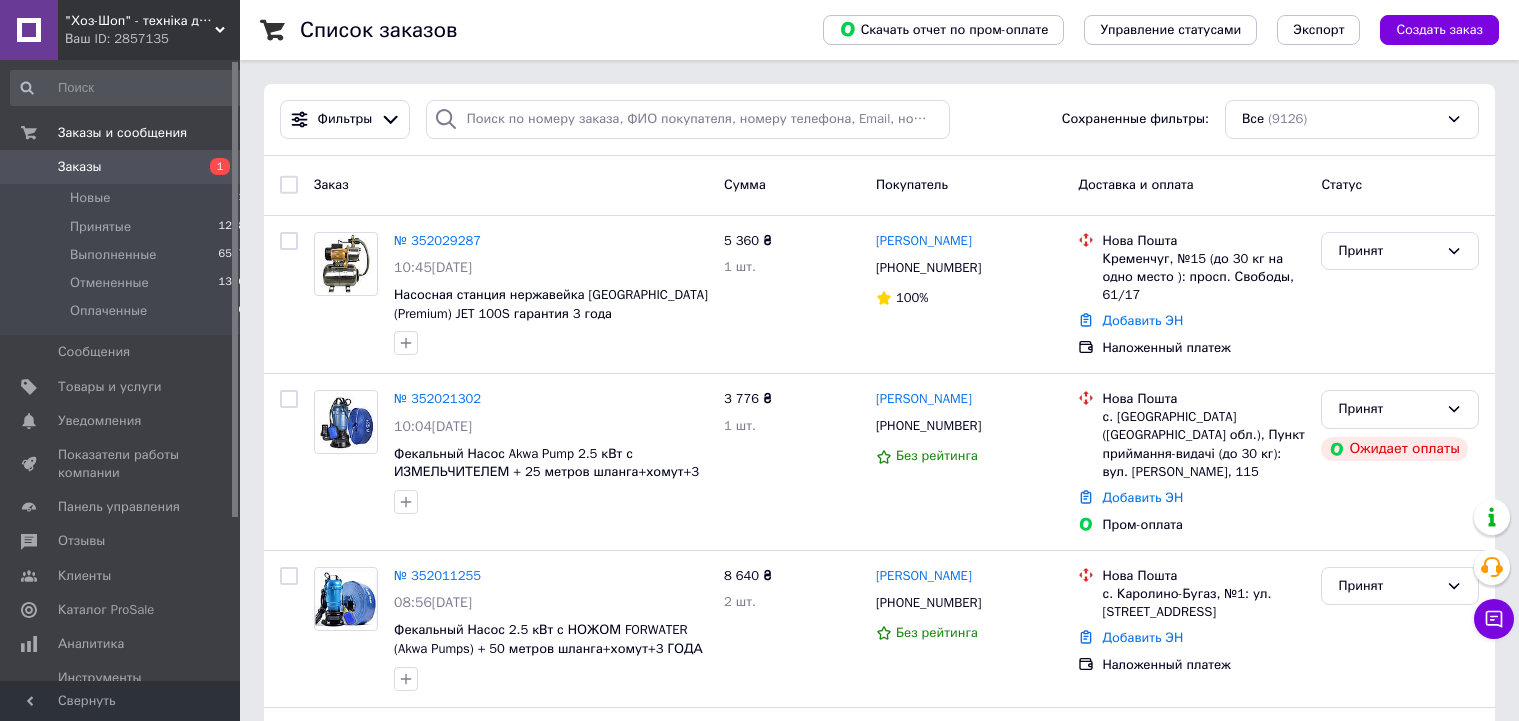 scroll, scrollTop: 0, scrollLeft: 0, axis: both 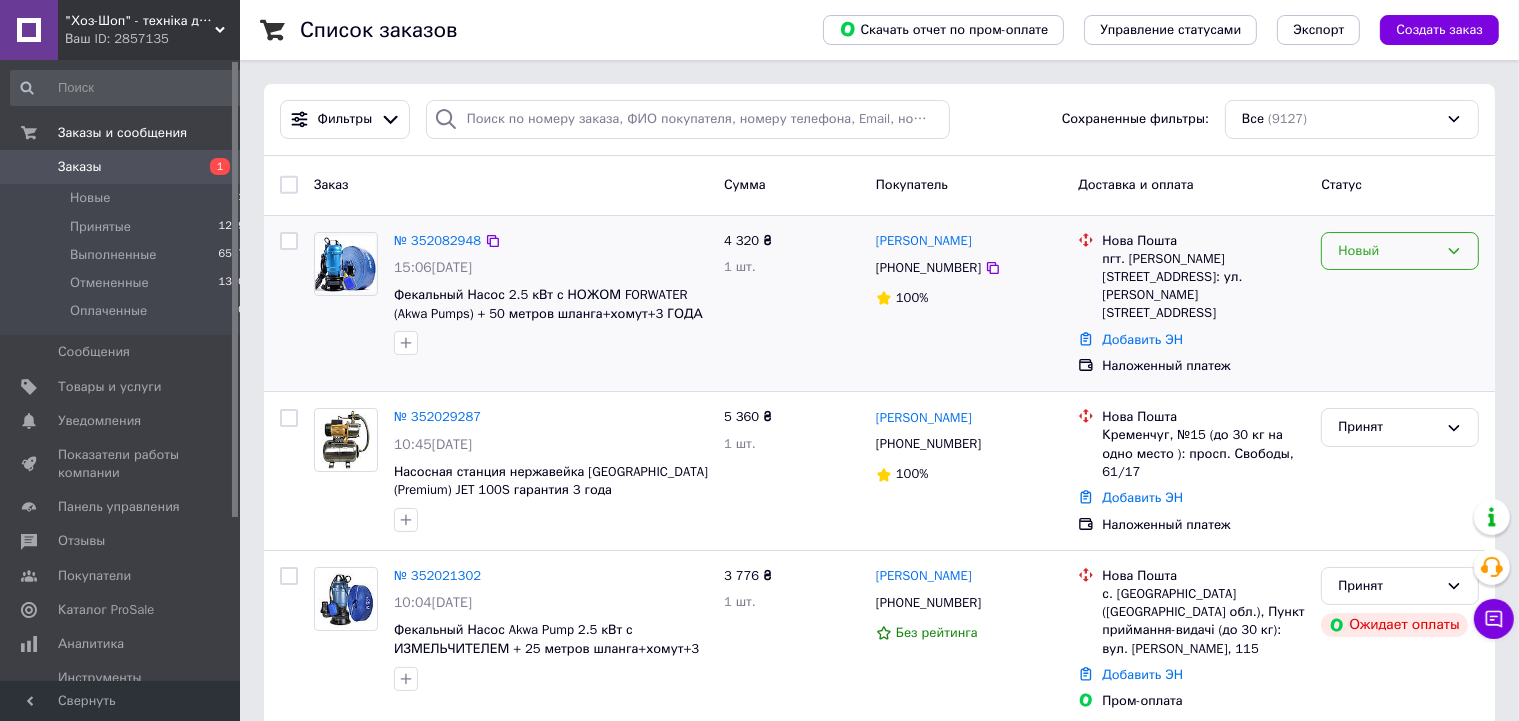 click on "Новый" at bounding box center (1388, 251) 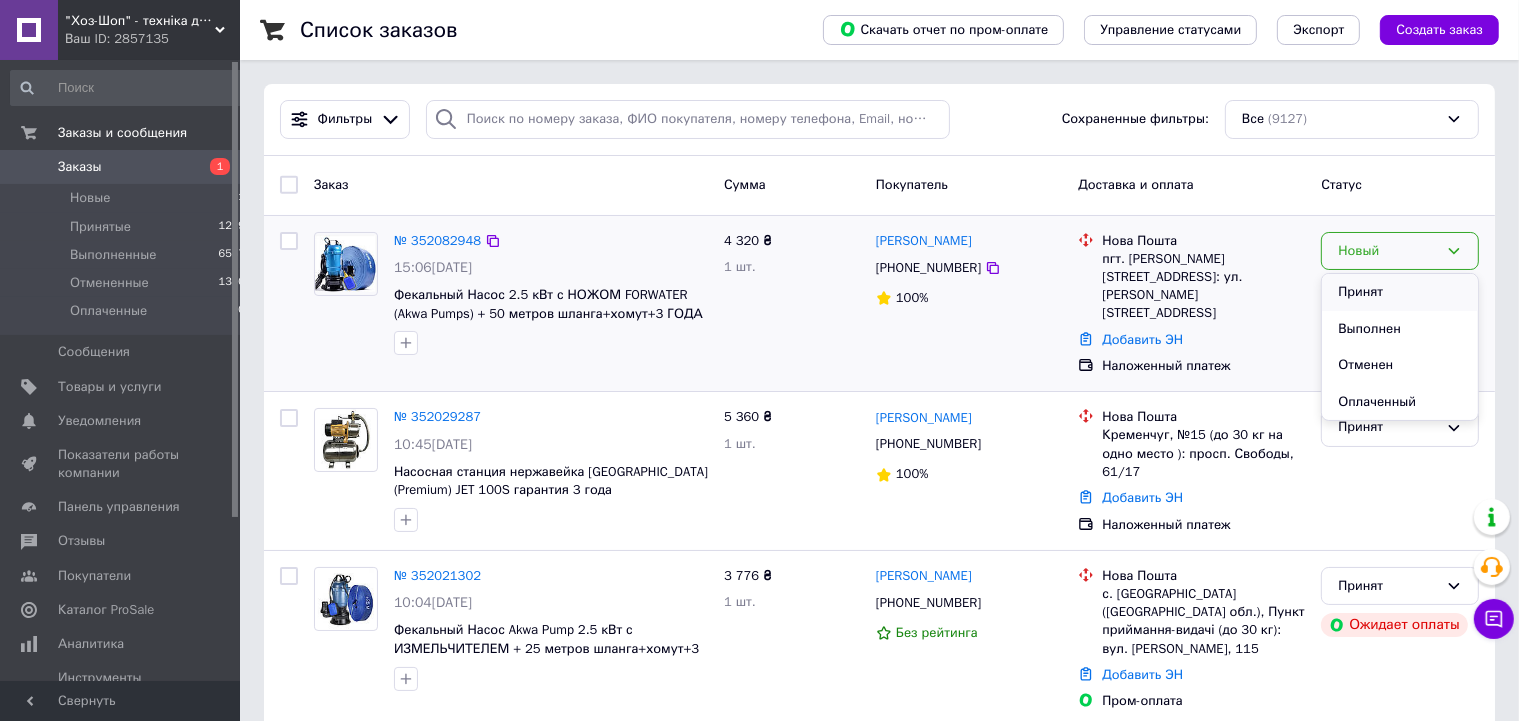 click on "Принят" at bounding box center (1400, 292) 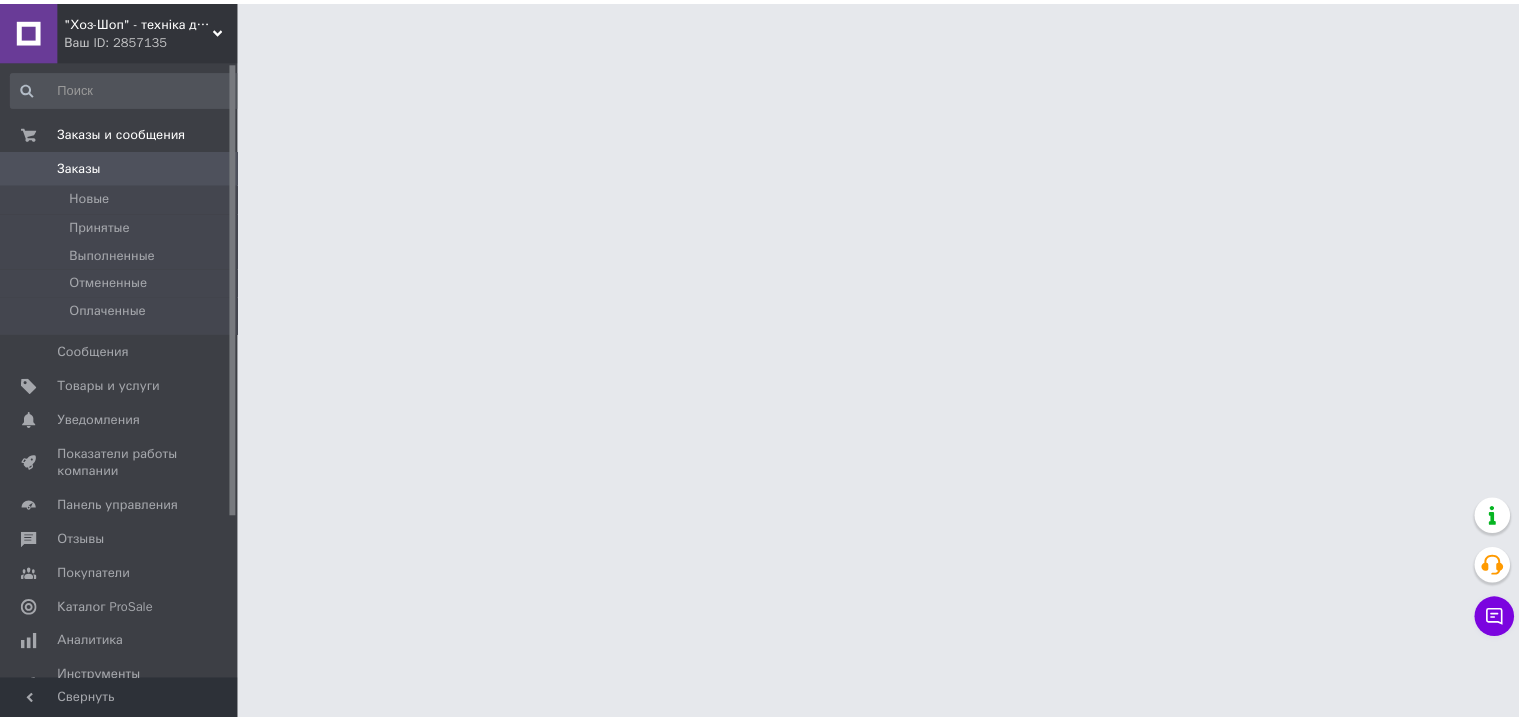 scroll, scrollTop: 0, scrollLeft: 0, axis: both 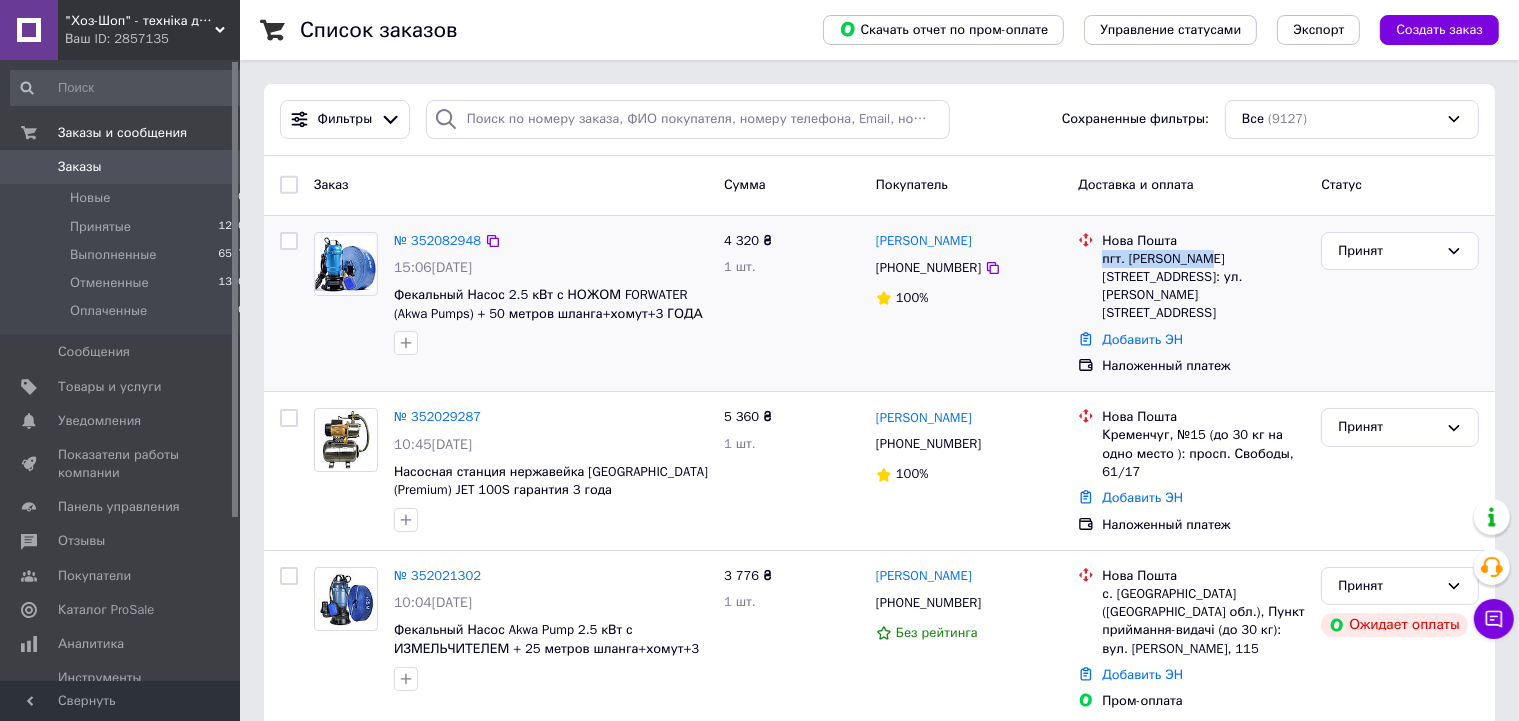 drag, startPoint x: 1161, startPoint y: 274, endPoint x: 1107, endPoint y: 260, distance: 55.7853 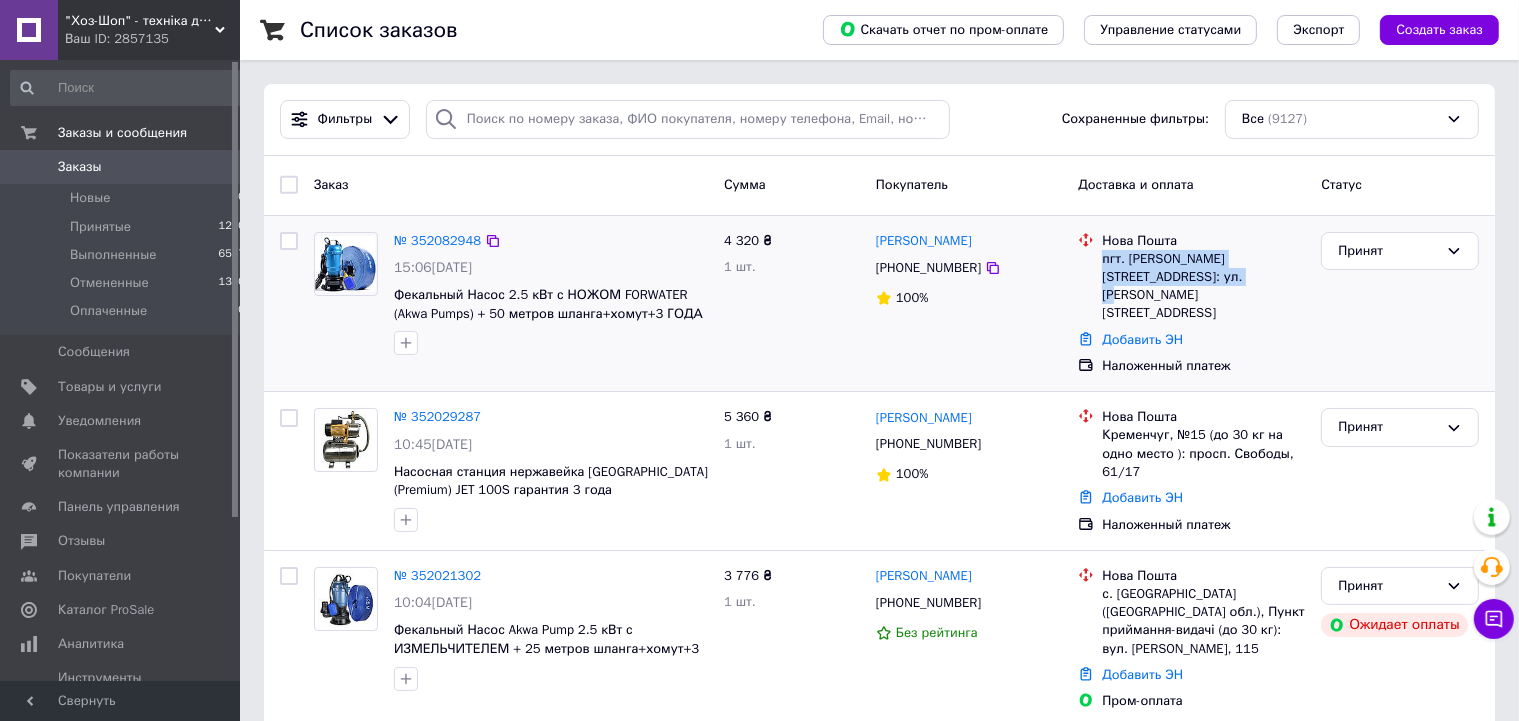 drag, startPoint x: 1198, startPoint y: 278, endPoint x: 1099, endPoint y: 262, distance: 100.28459 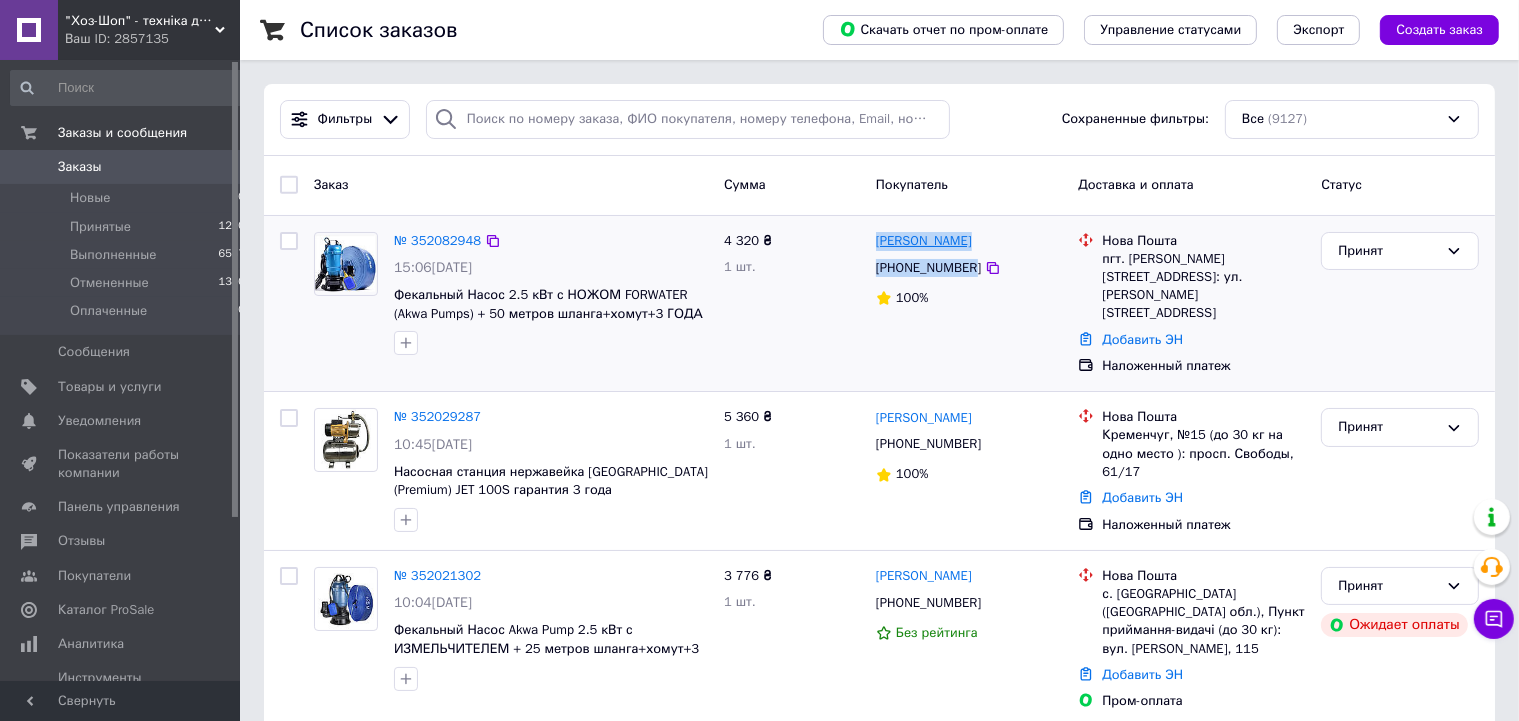 drag, startPoint x: 968, startPoint y: 272, endPoint x: 878, endPoint y: 246, distance: 93.680305 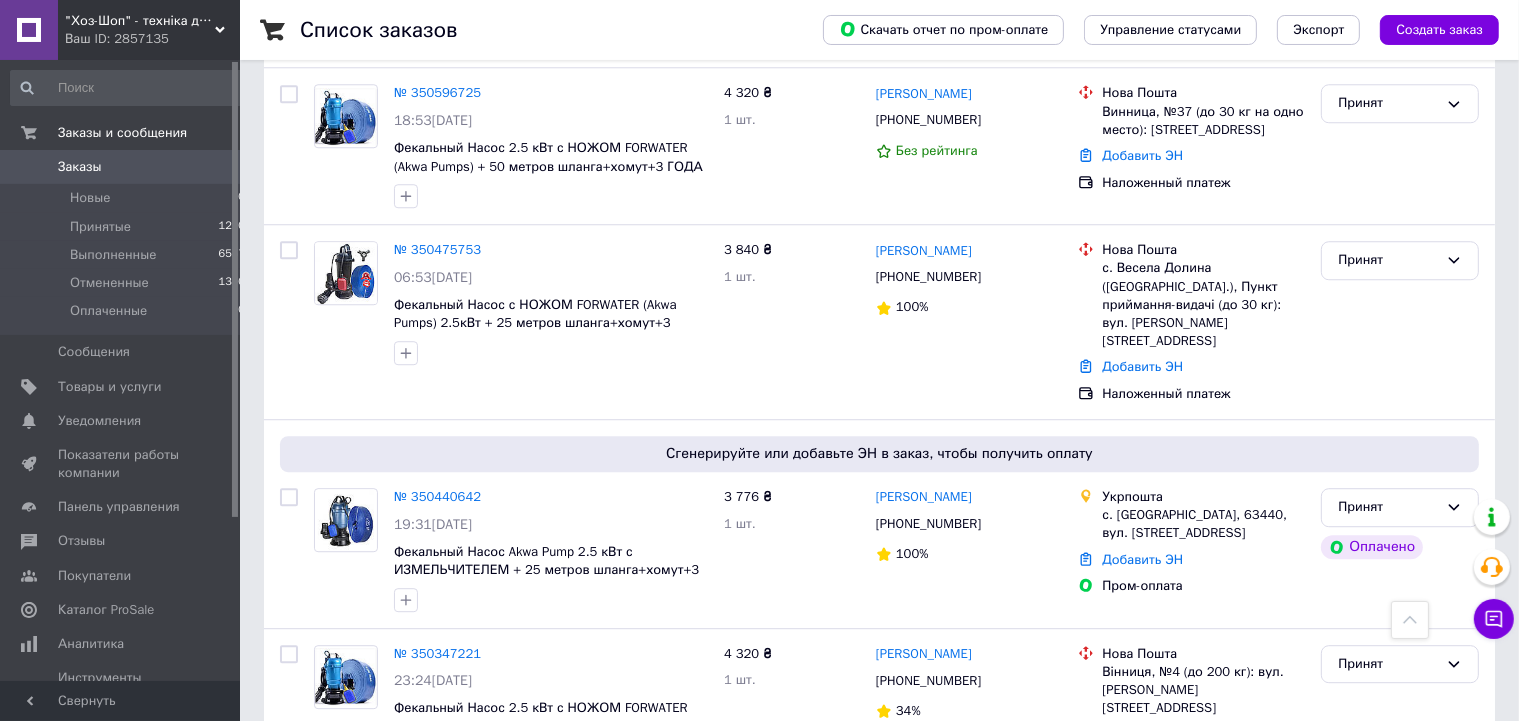 scroll, scrollTop: 5486, scrollLeft: 0, axis: vertical 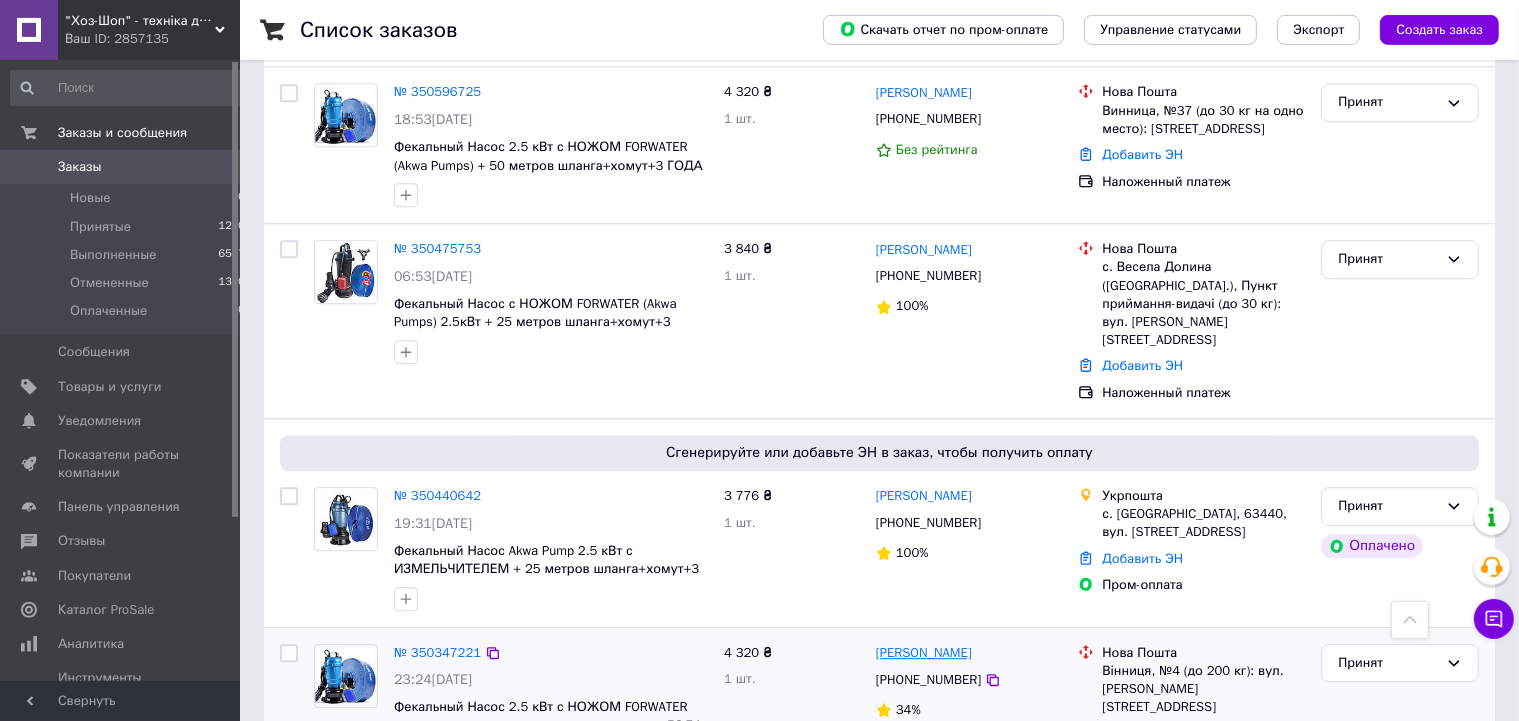 click on "[PERSON_NAME]" at bounding box center (924, 653) 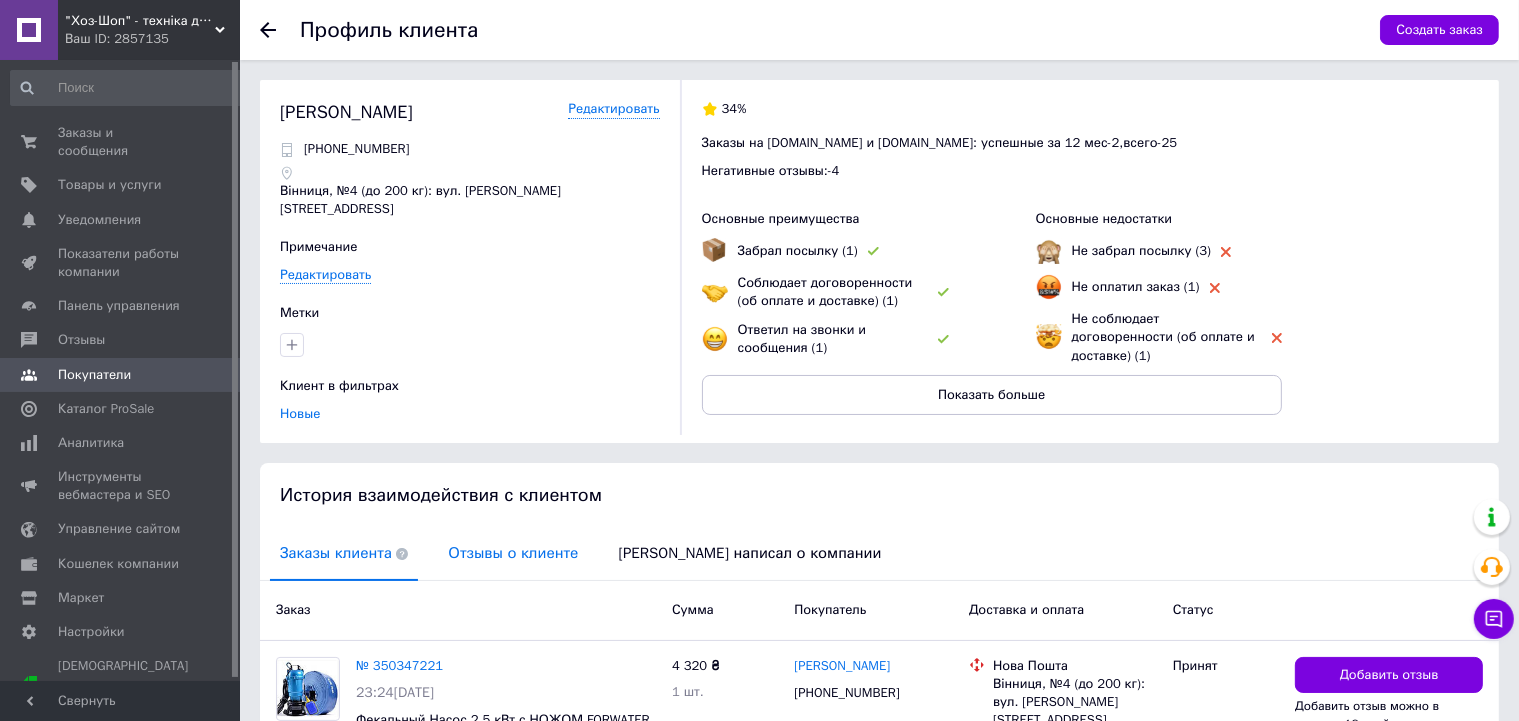 click on "Отзывы о клиенте" at bounding box center (513, 553) 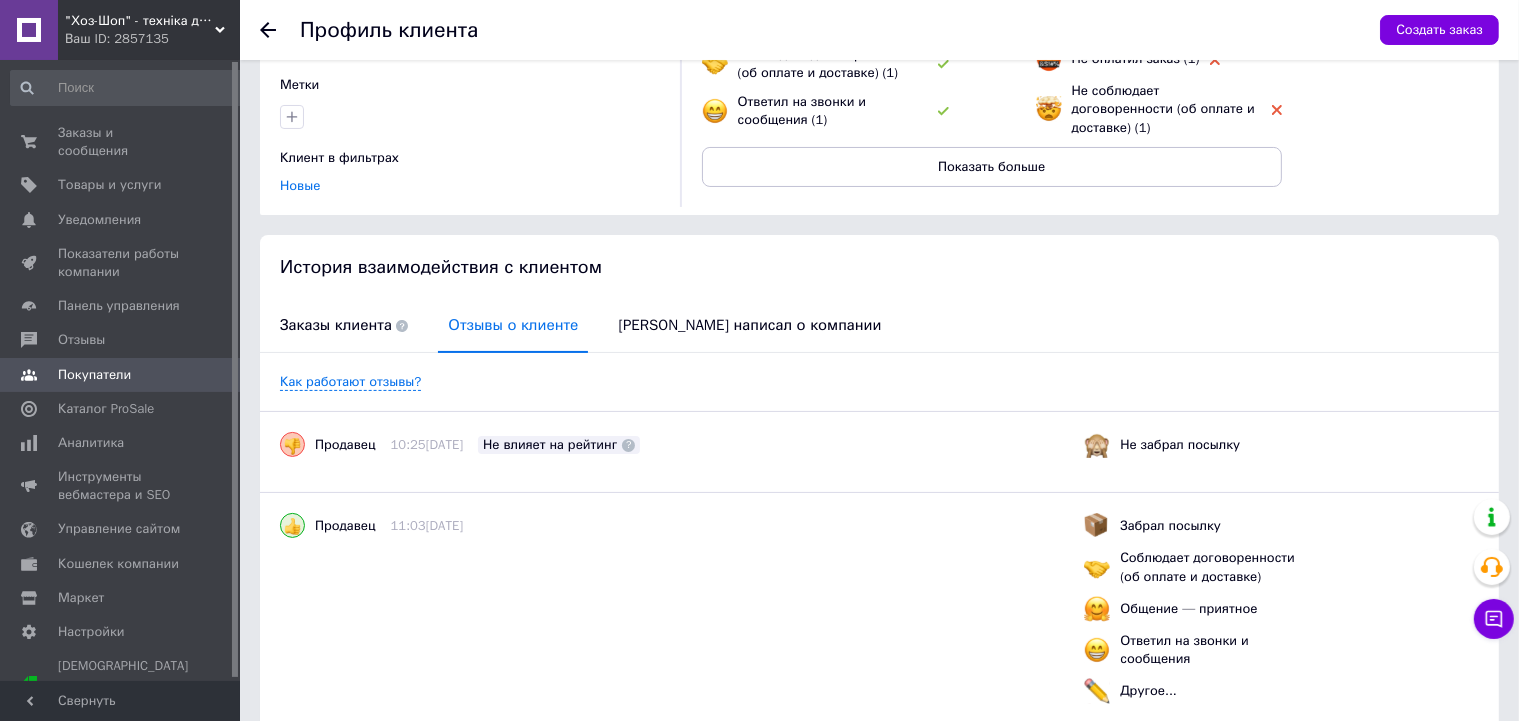 scroll, scrollTop: 0, scrollLeft: 0, axis: both 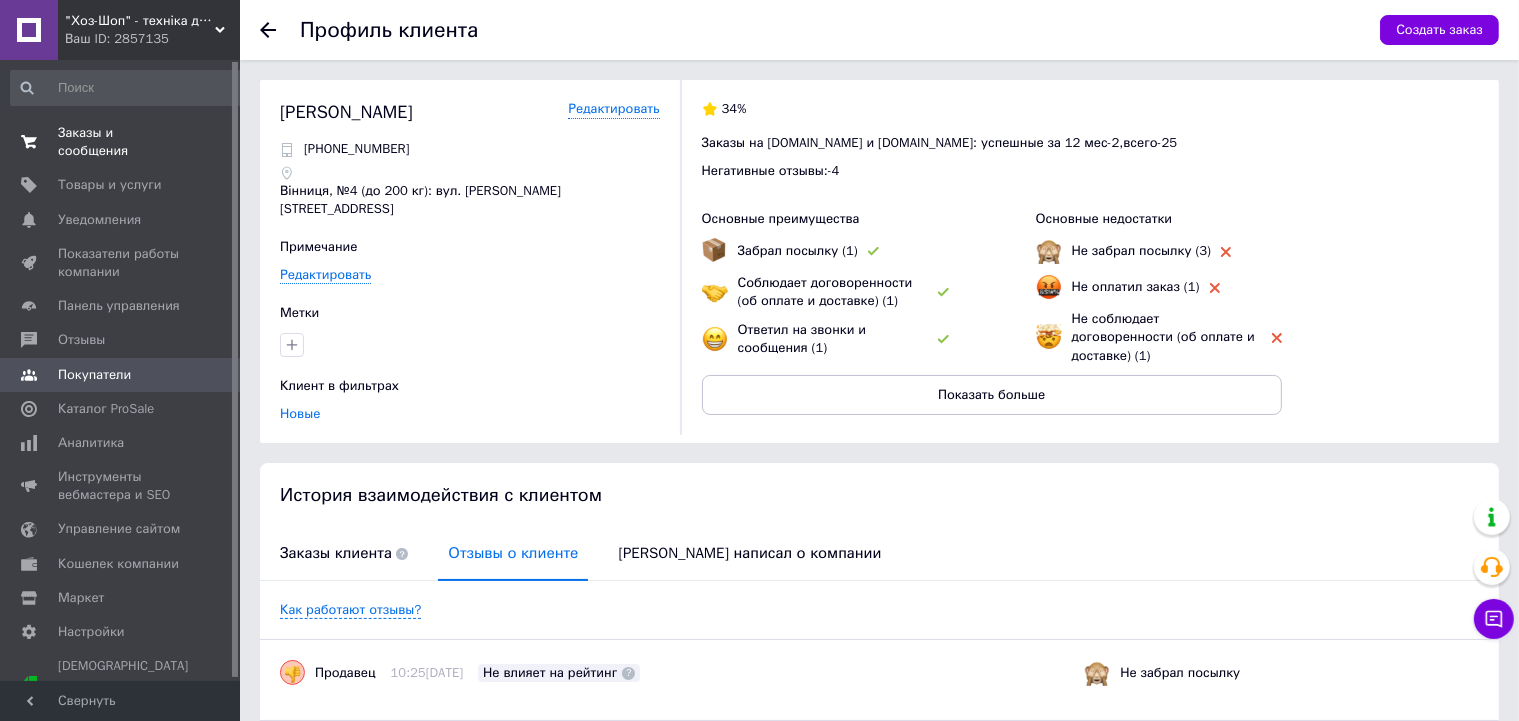 click on "Заказы и сообщения" at bounding box center [121, 142] 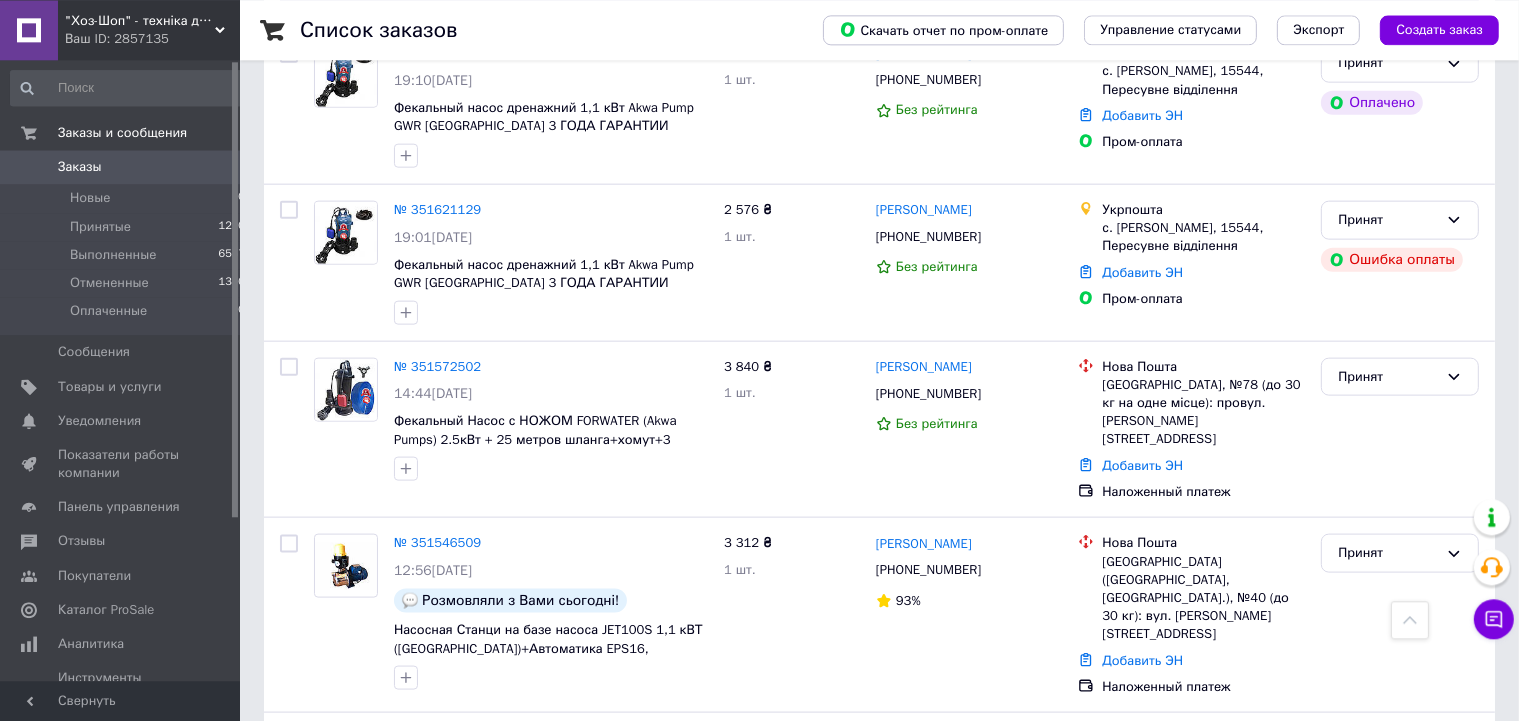 scroll, scrollTop: 2427, scrollLeft: 0, axis: vertical 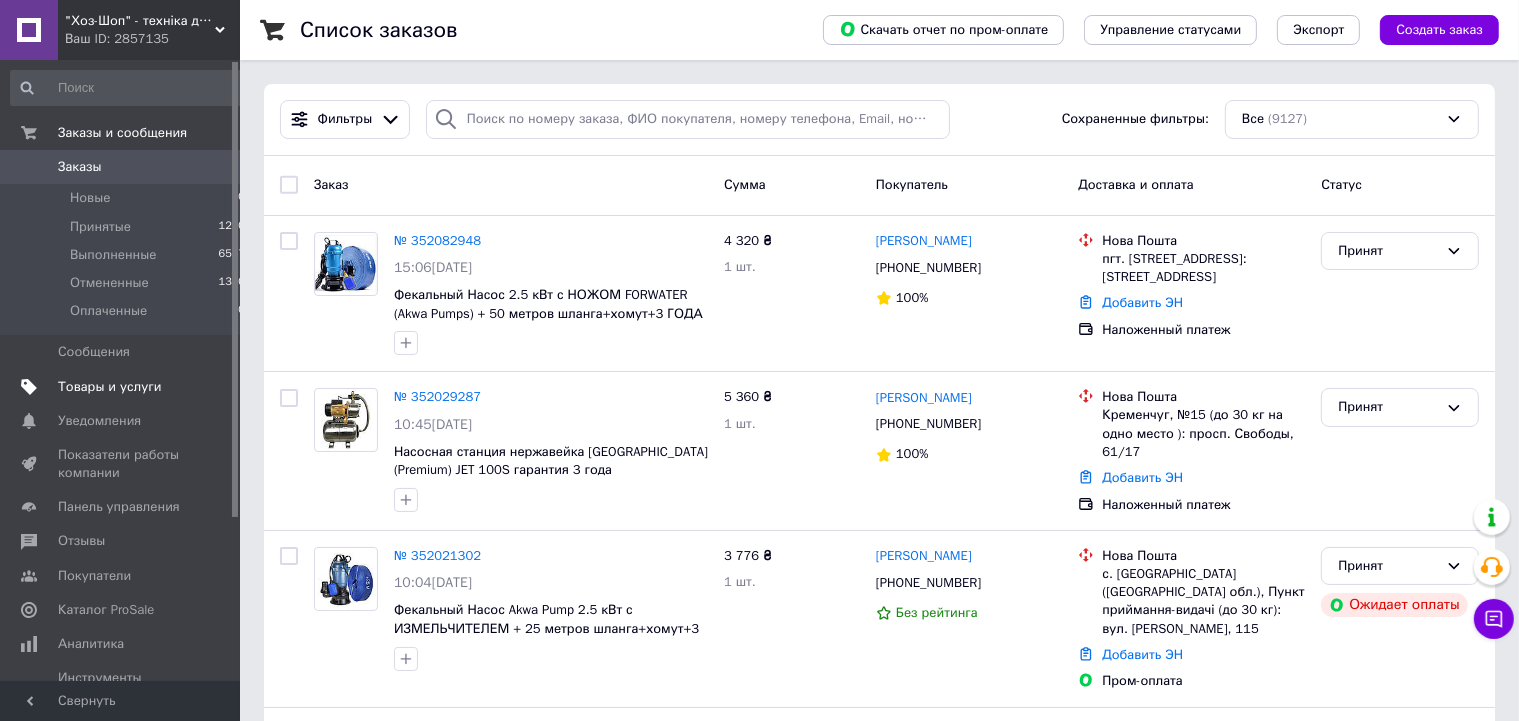 click on "Товары и услуги" at bounding box center (110, 387) 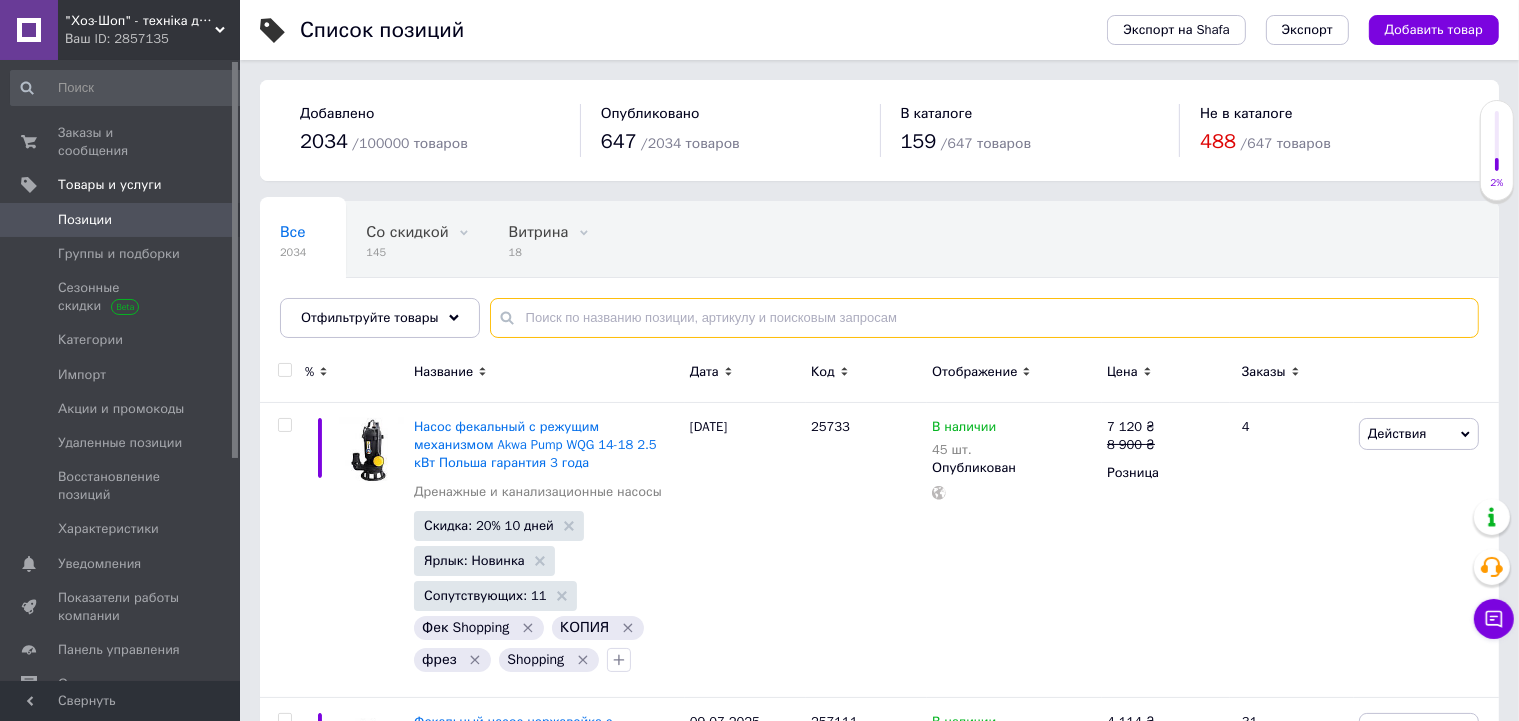 click at bounding box center [984, 318] 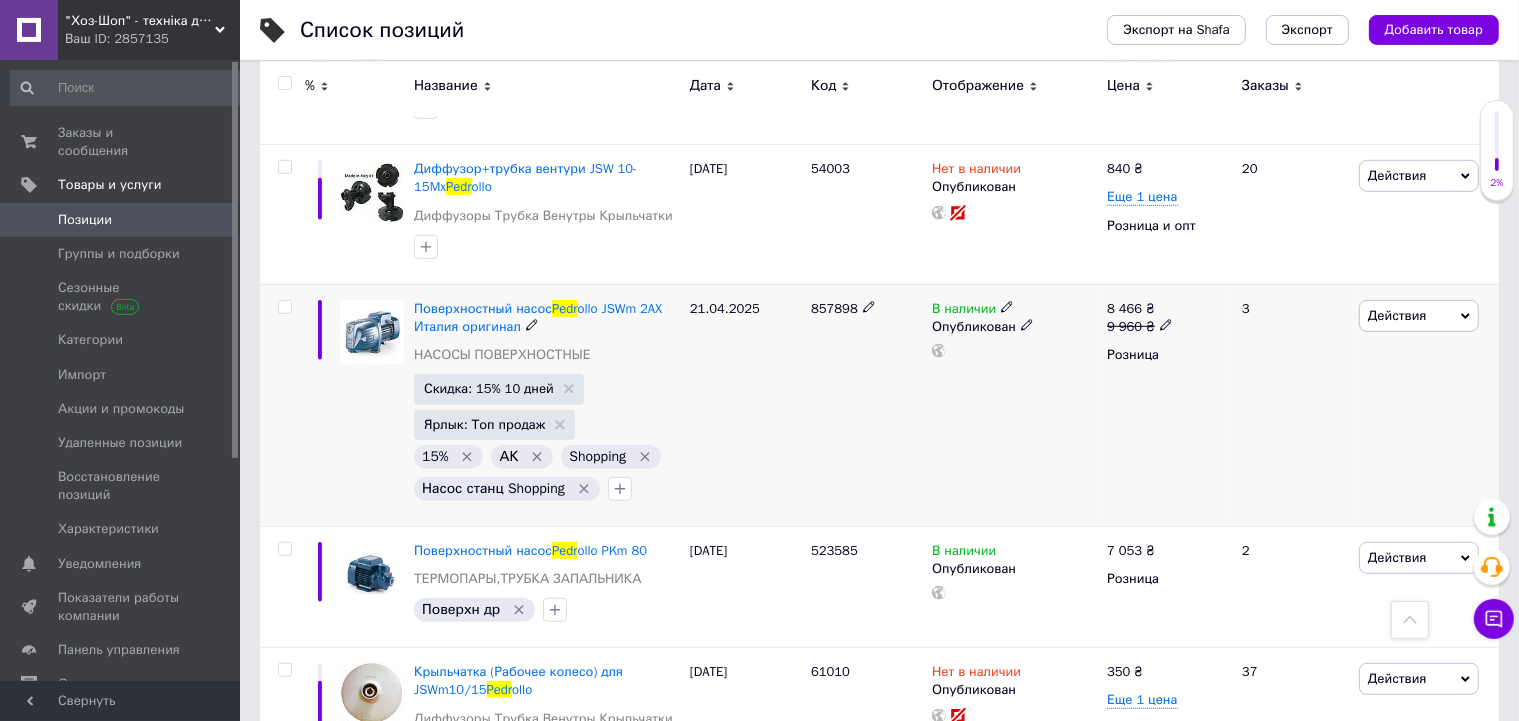 scroll, scrollTop: 1161, scrollLeft: 0, axis: vertical 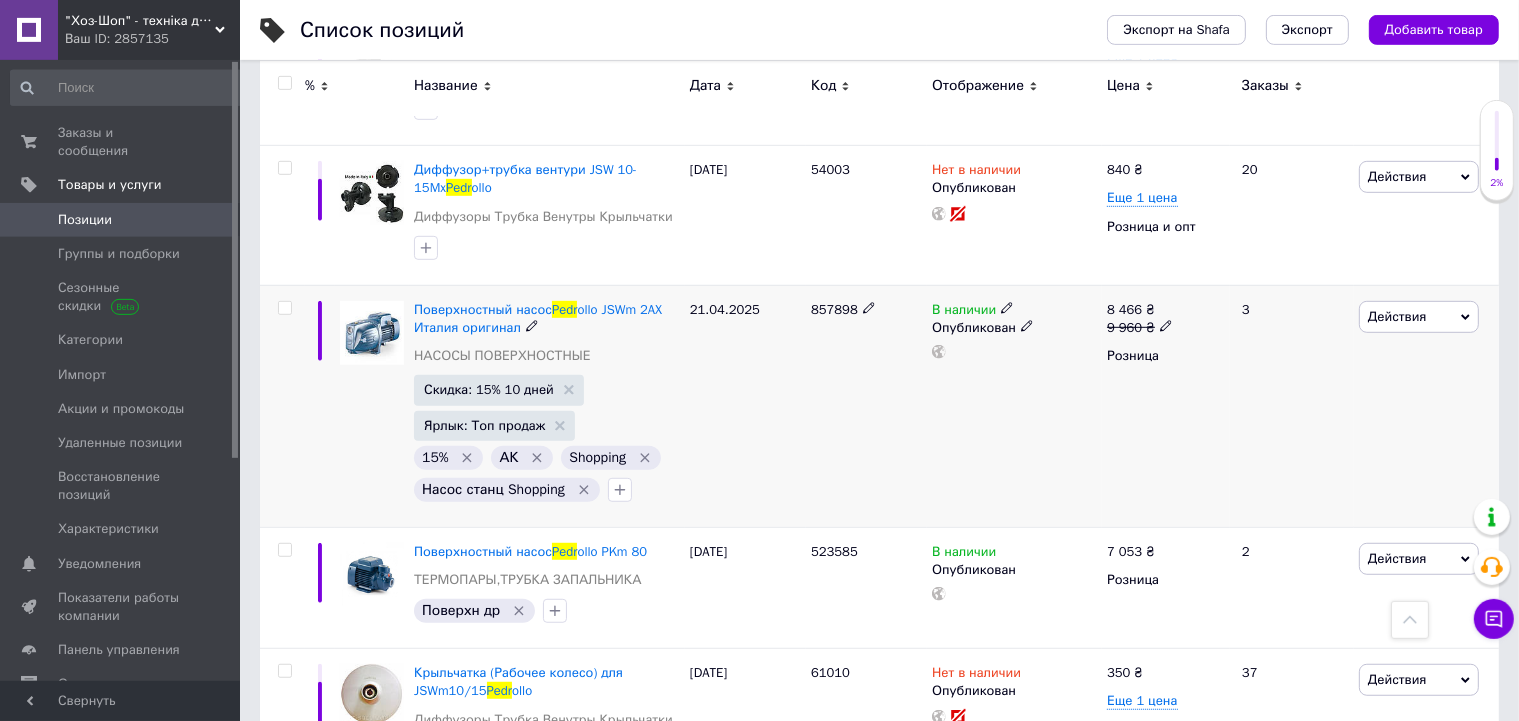 type on "pedr" 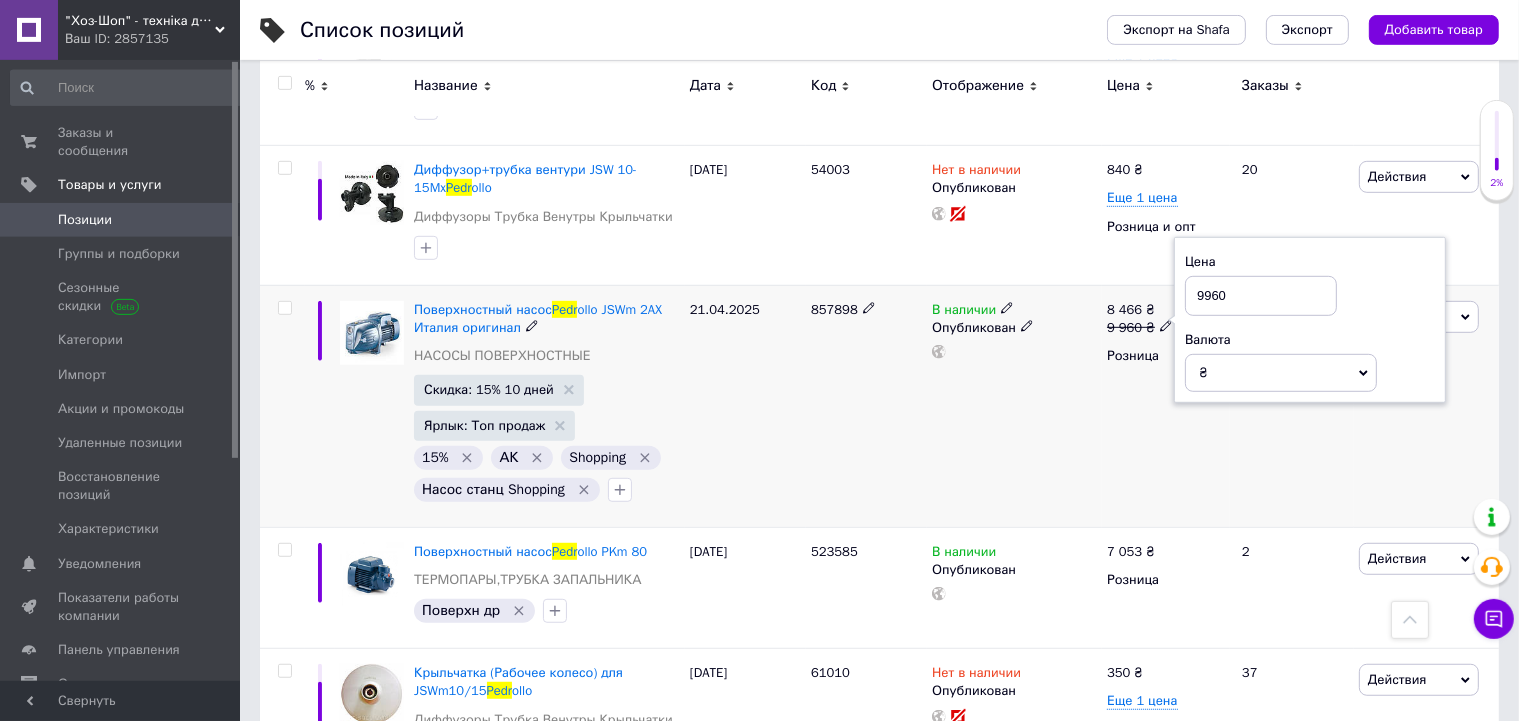 drag, startPoint x: 1210, startPoint y: 275, endPoint x: 1167, endPoint y: 283, distance: 43.737854 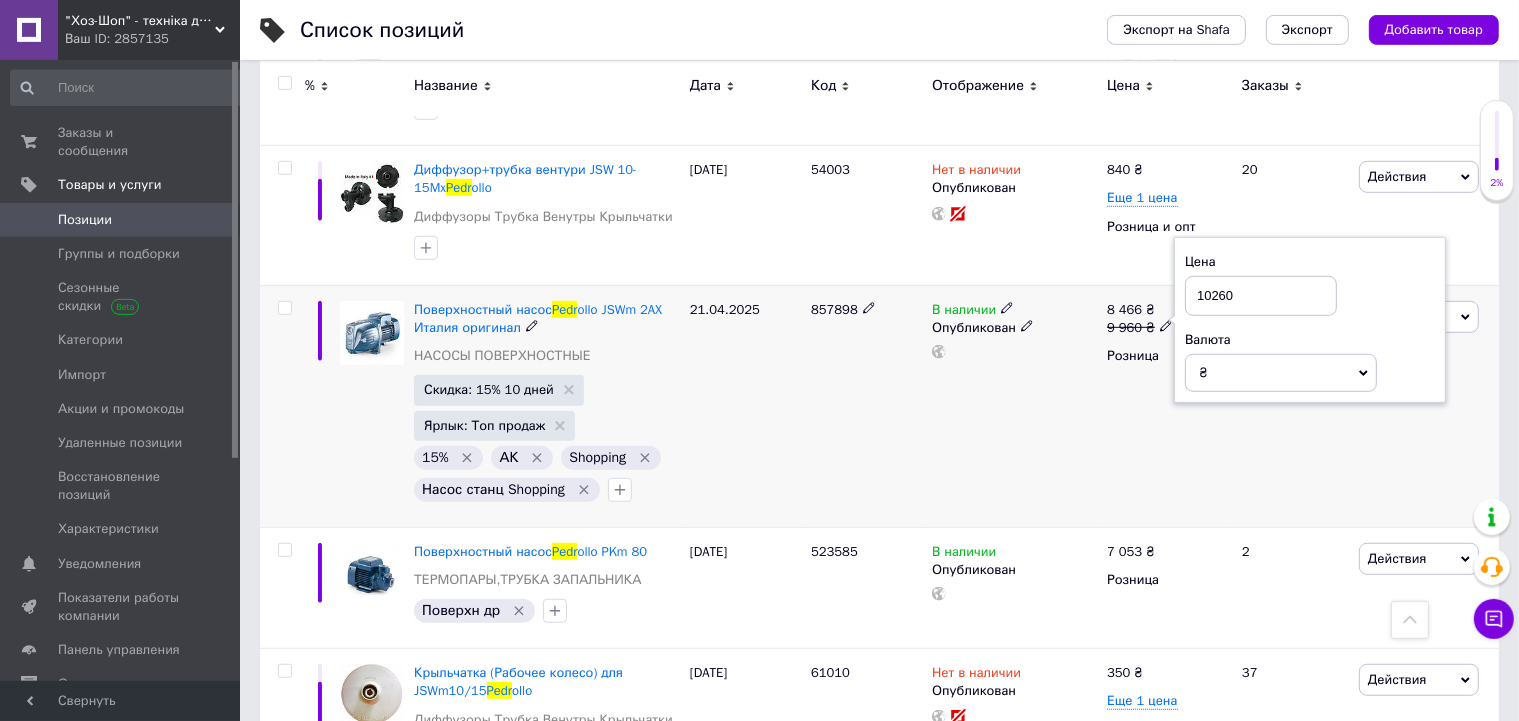 click on "В наличии Опубликован" at bounding box center [1014, 406] 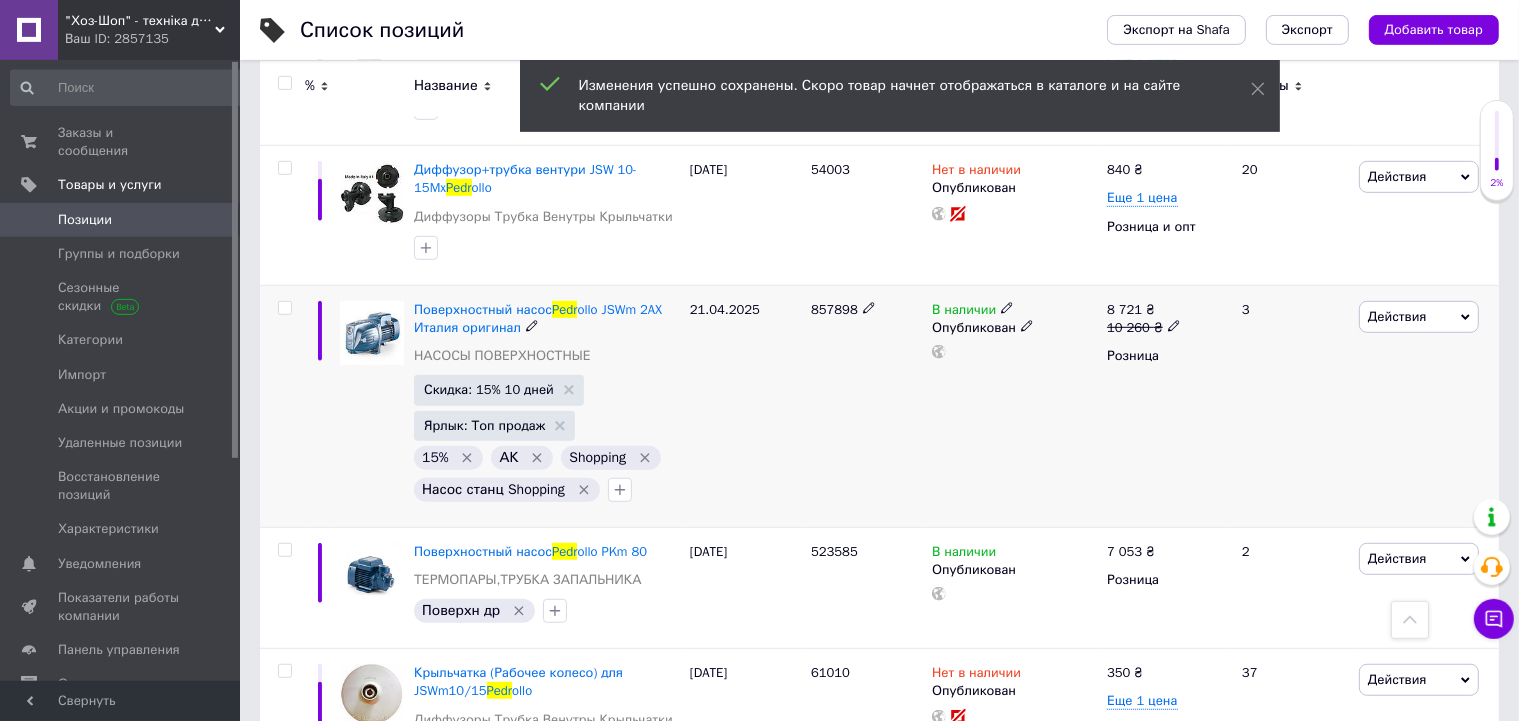 click 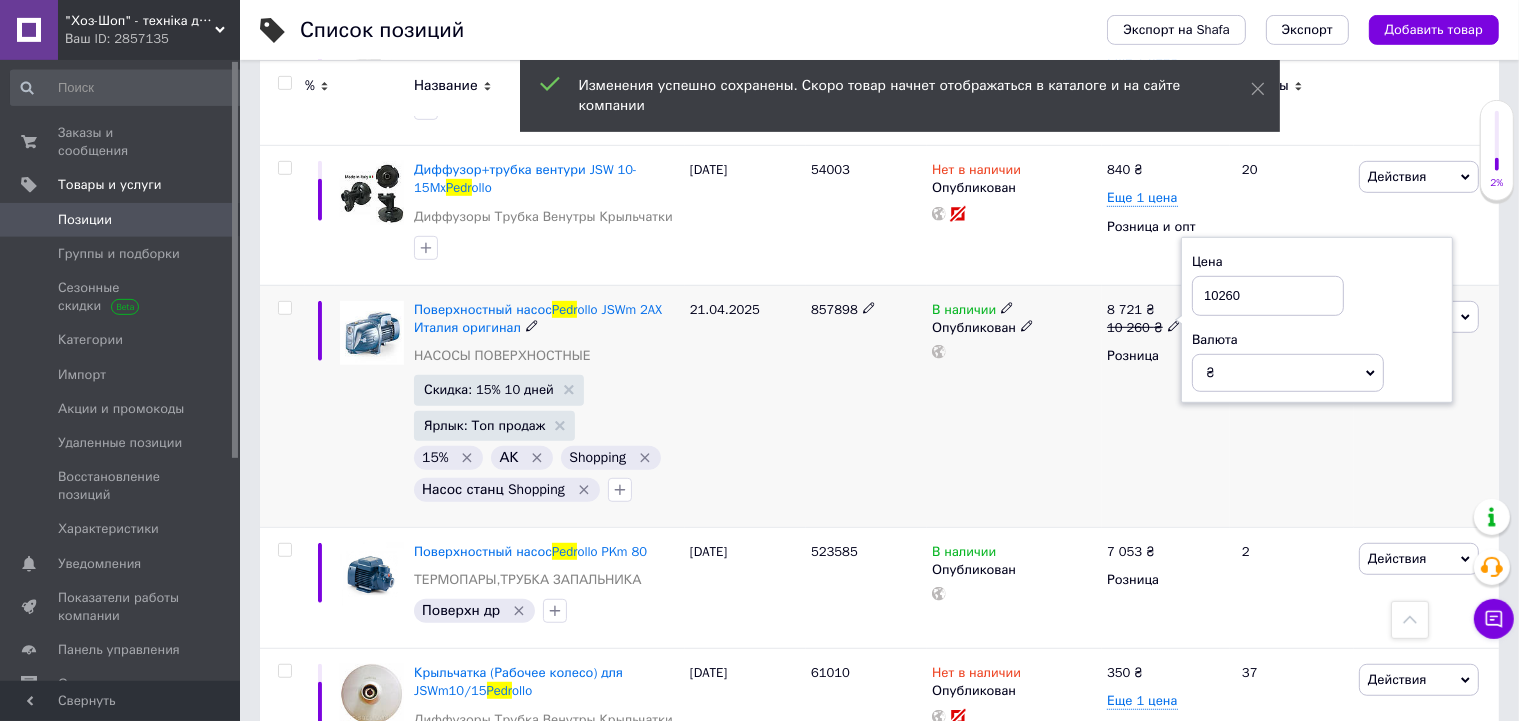 drag, startPoint x: 1222, startPoint y: 275, endPoint x: 1258, endPoint y: 298, distance: 42.72002 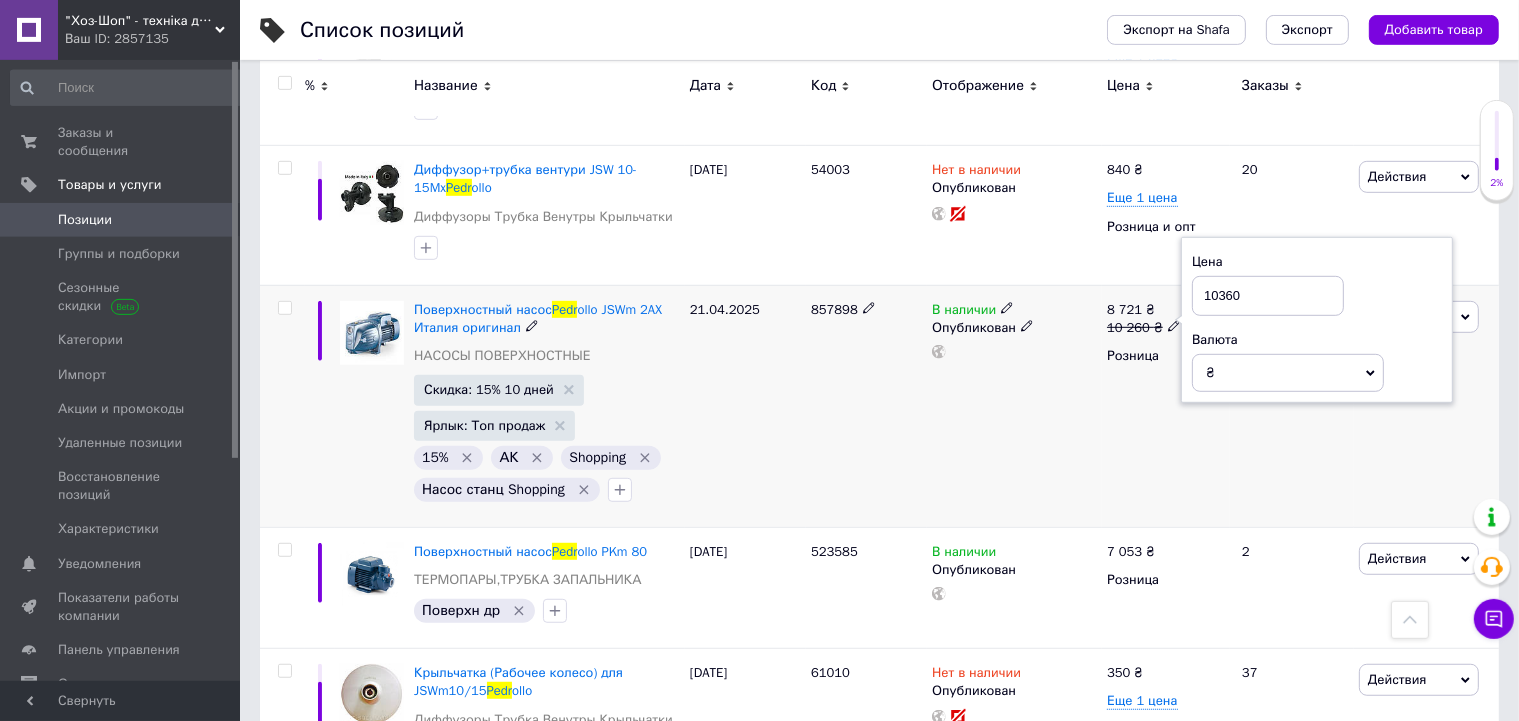 type on "10360" 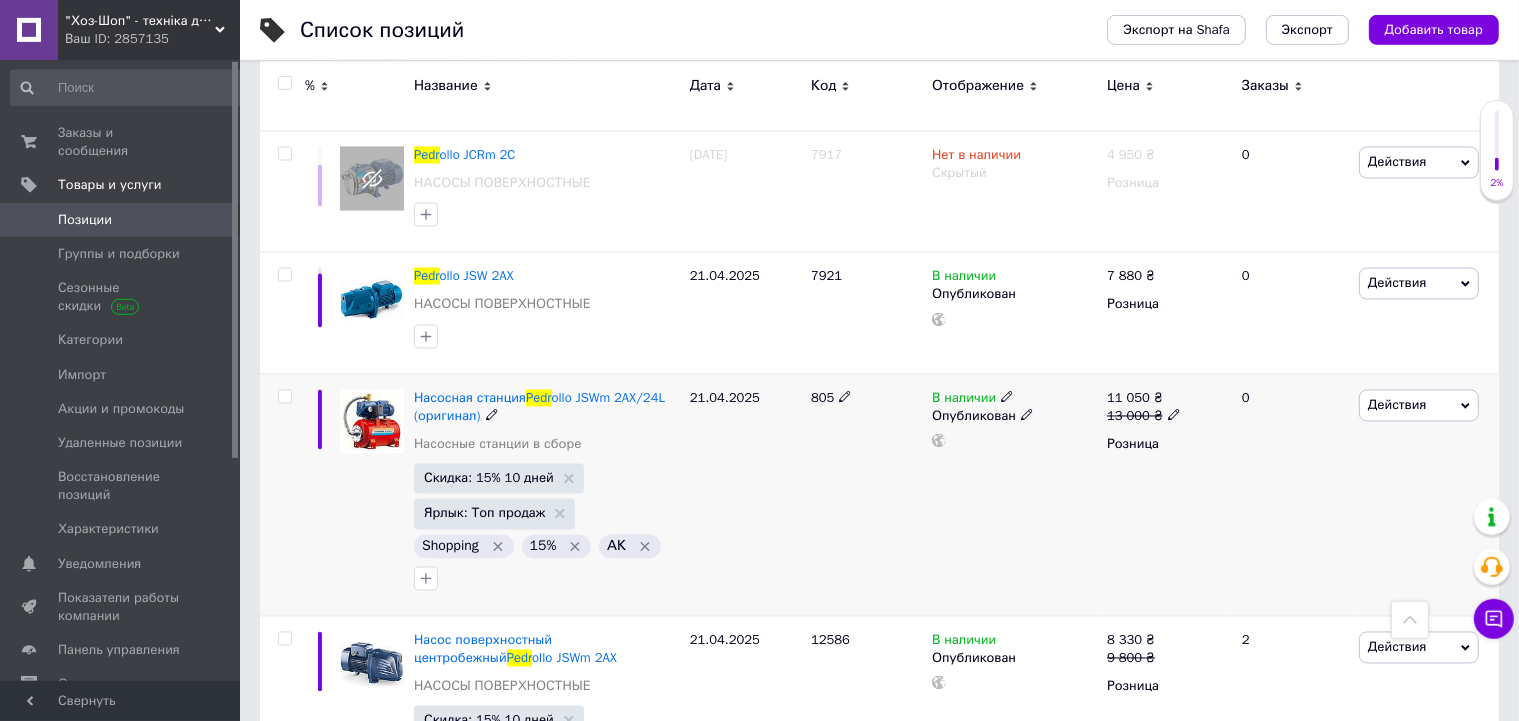 scroll, scrollTop: 3696, scrollLeft: 0, axis: vertical 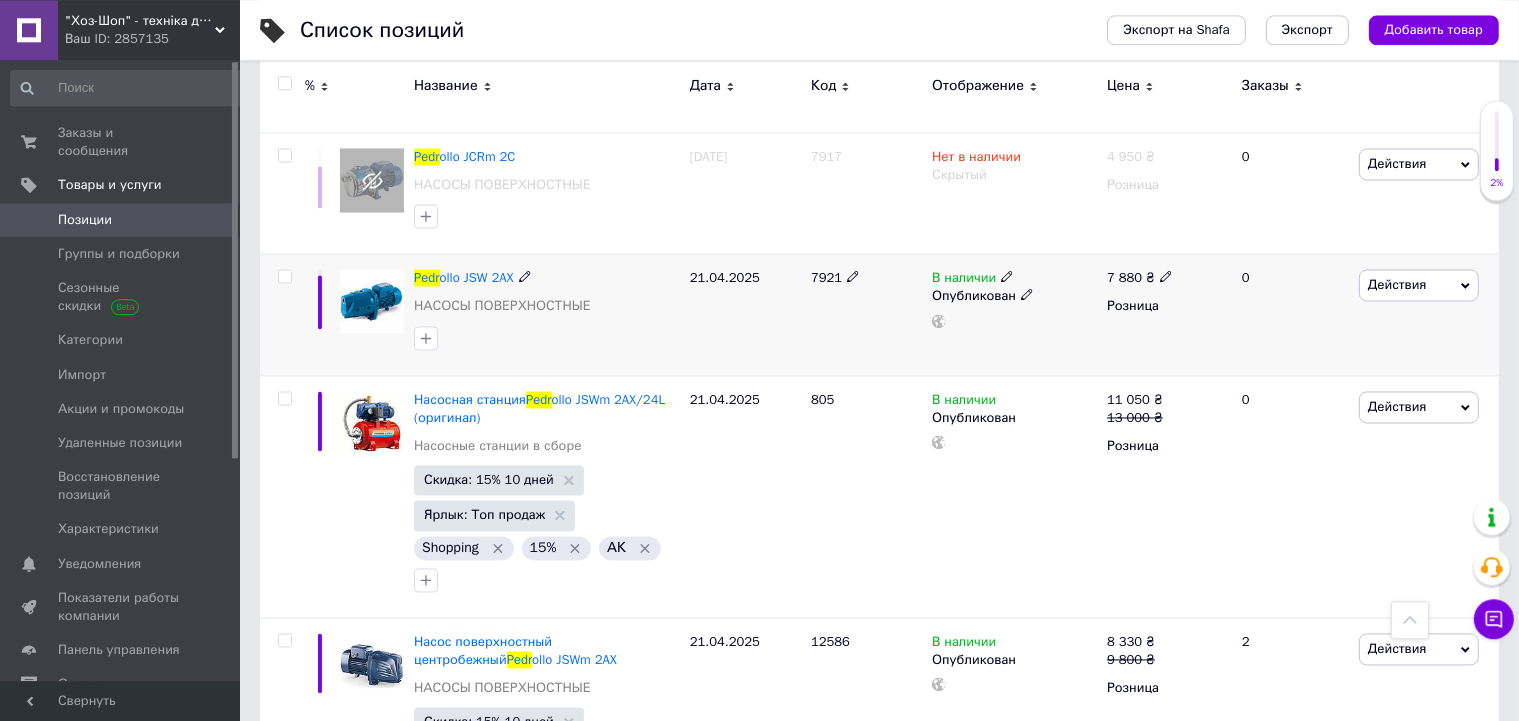 click 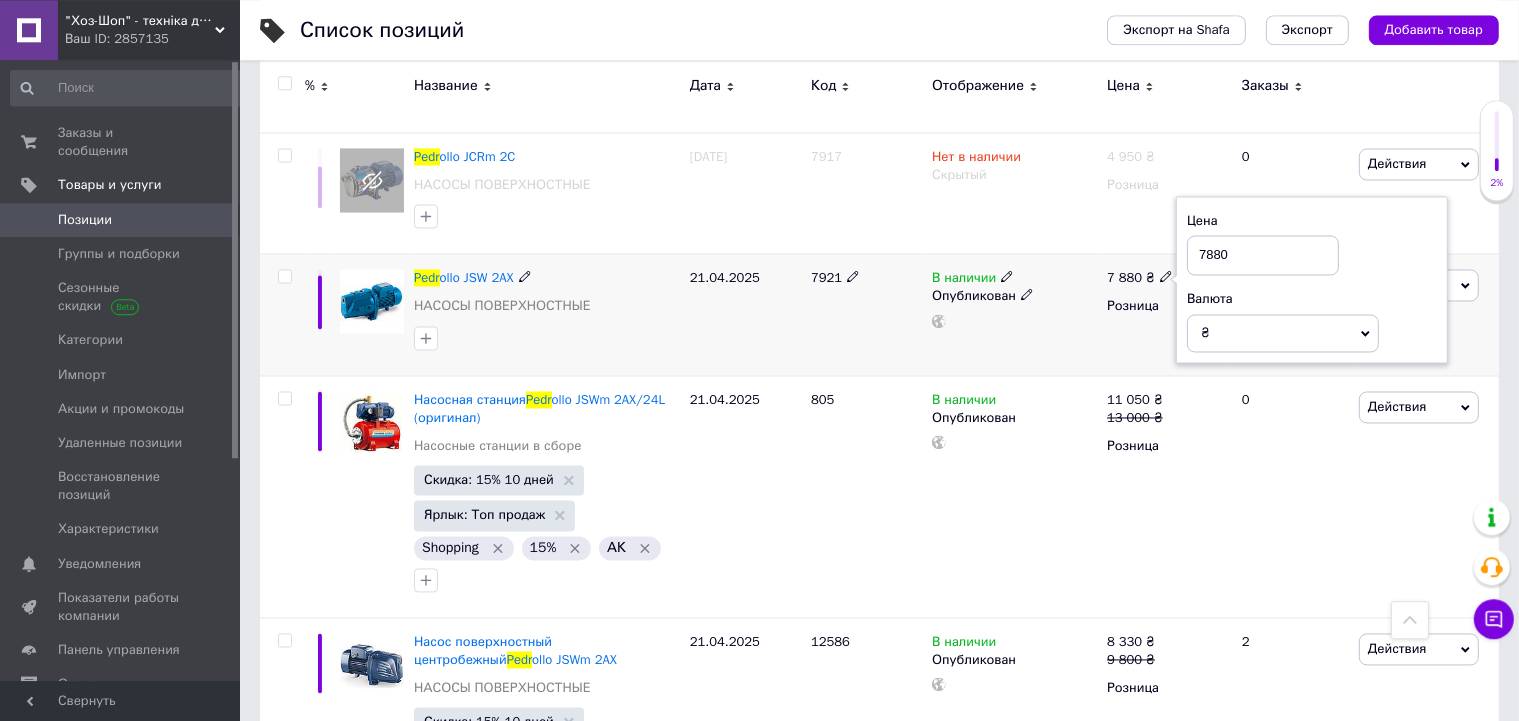 drag, startPoint x: 1214, startPoint y: 233, endPoint x: 1162, endPoint y: 241, distance: 52.611786 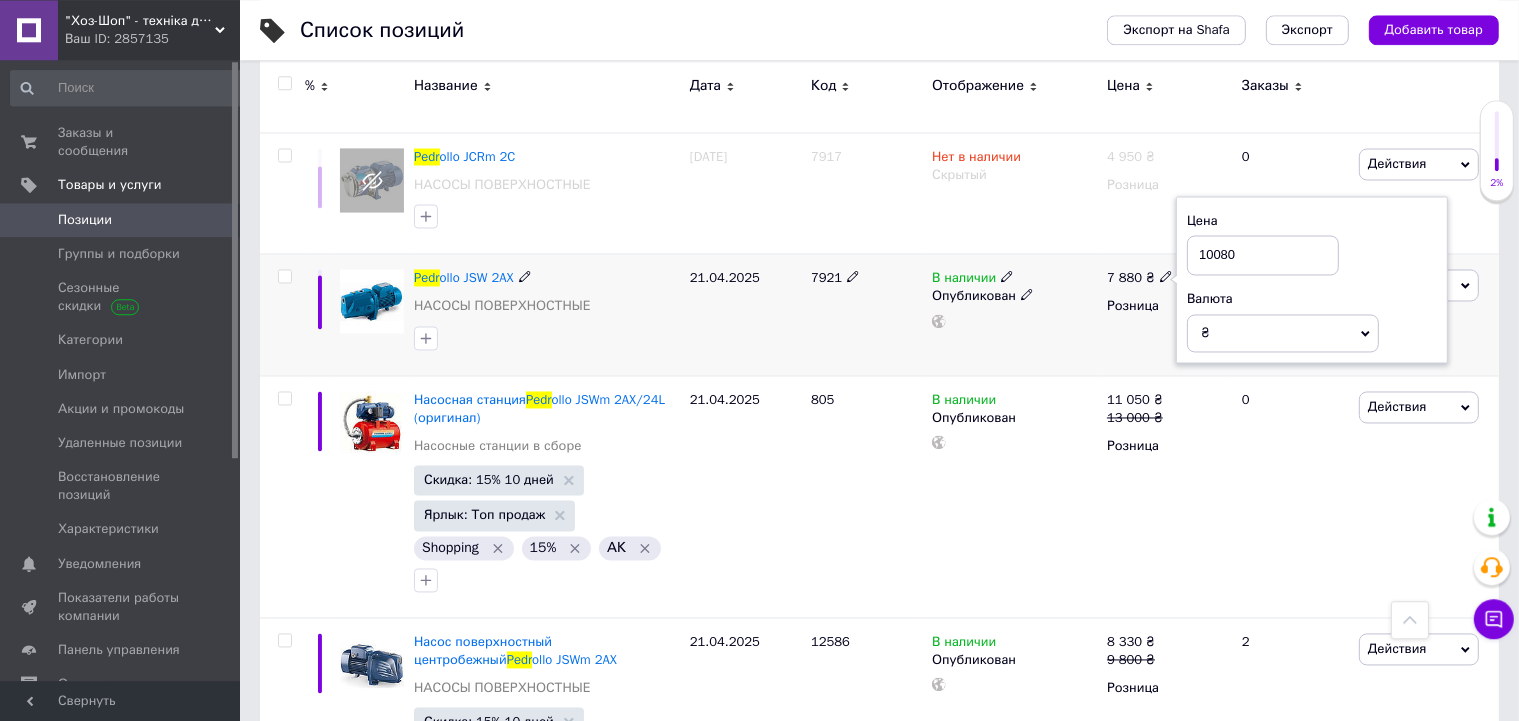 type on "10080" 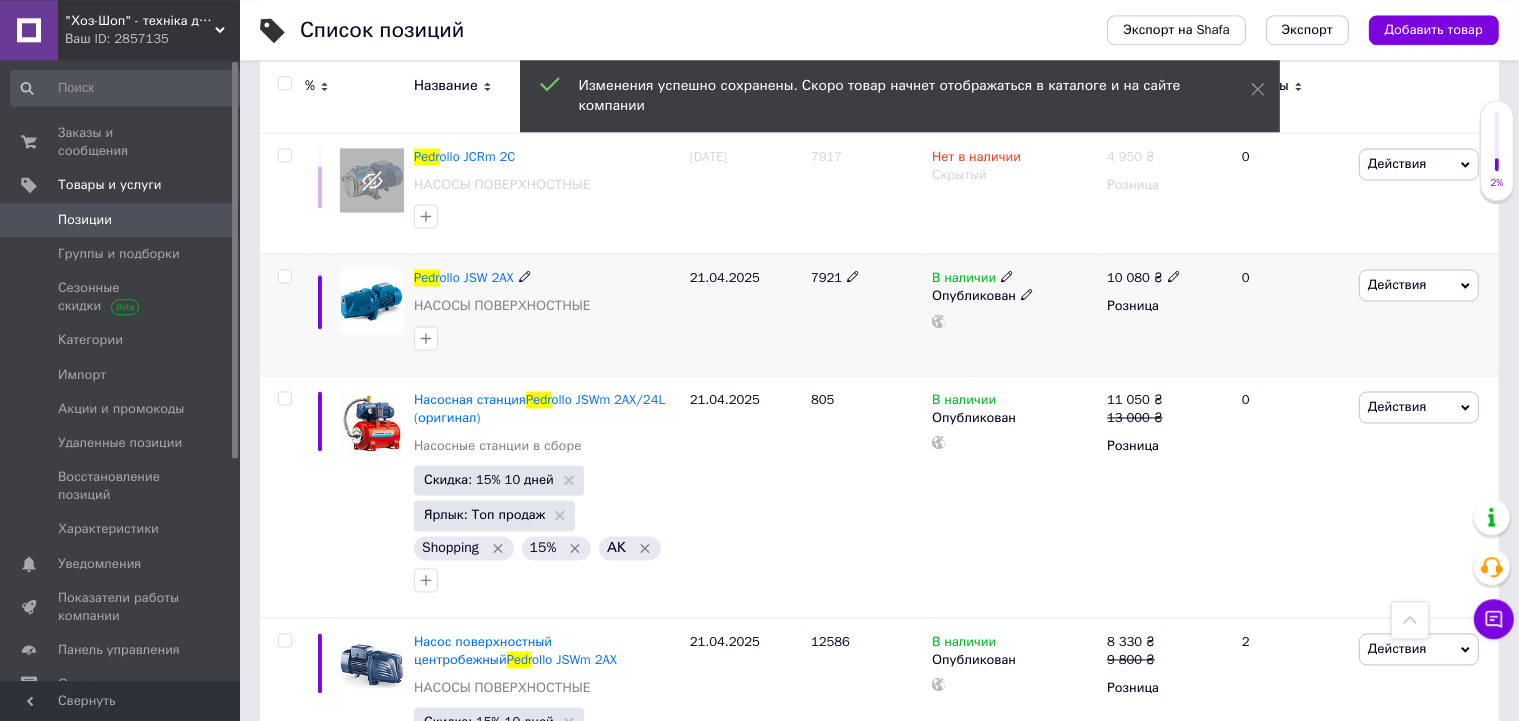click 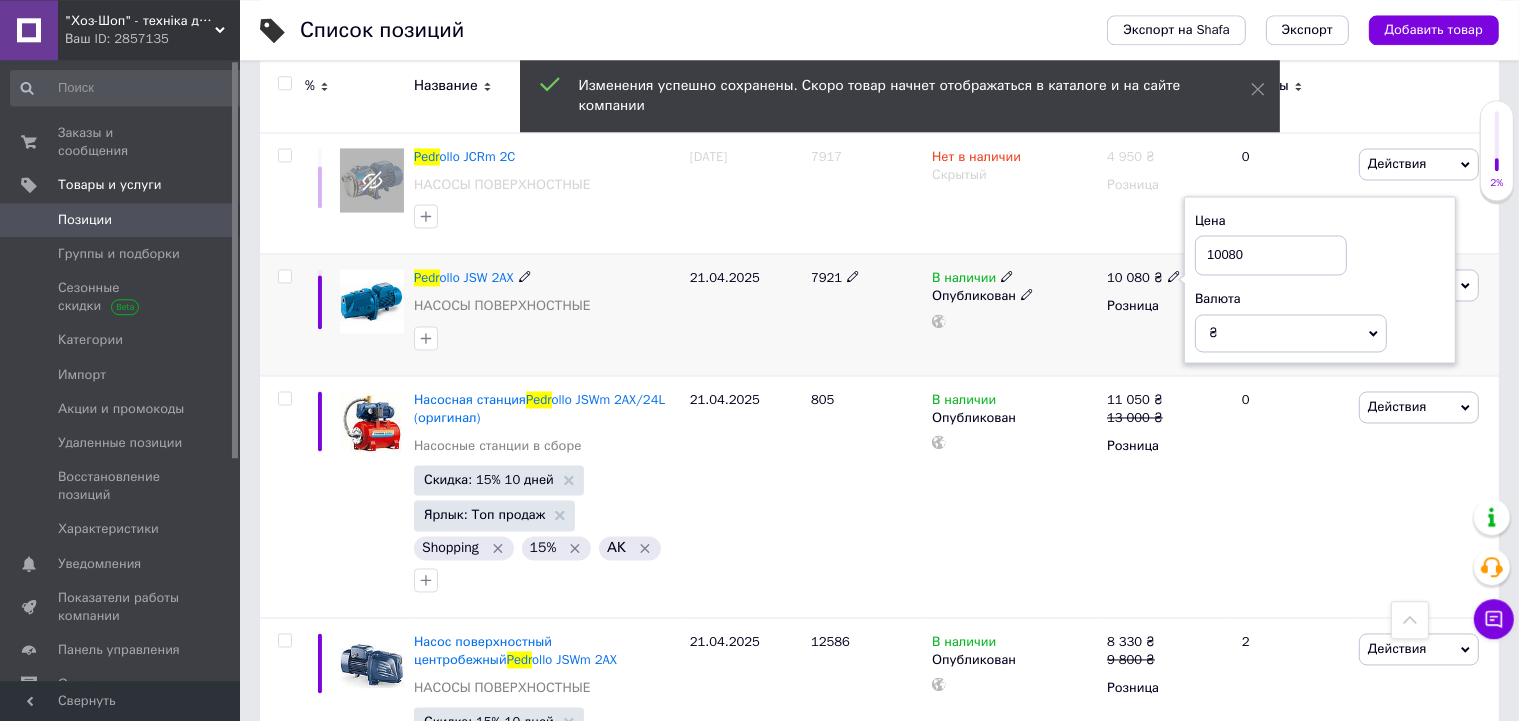 drag, startPoint x: 1271, startPoint y: 238, endPoint x: 1166, endPoint y: 242, distance: 105.076164 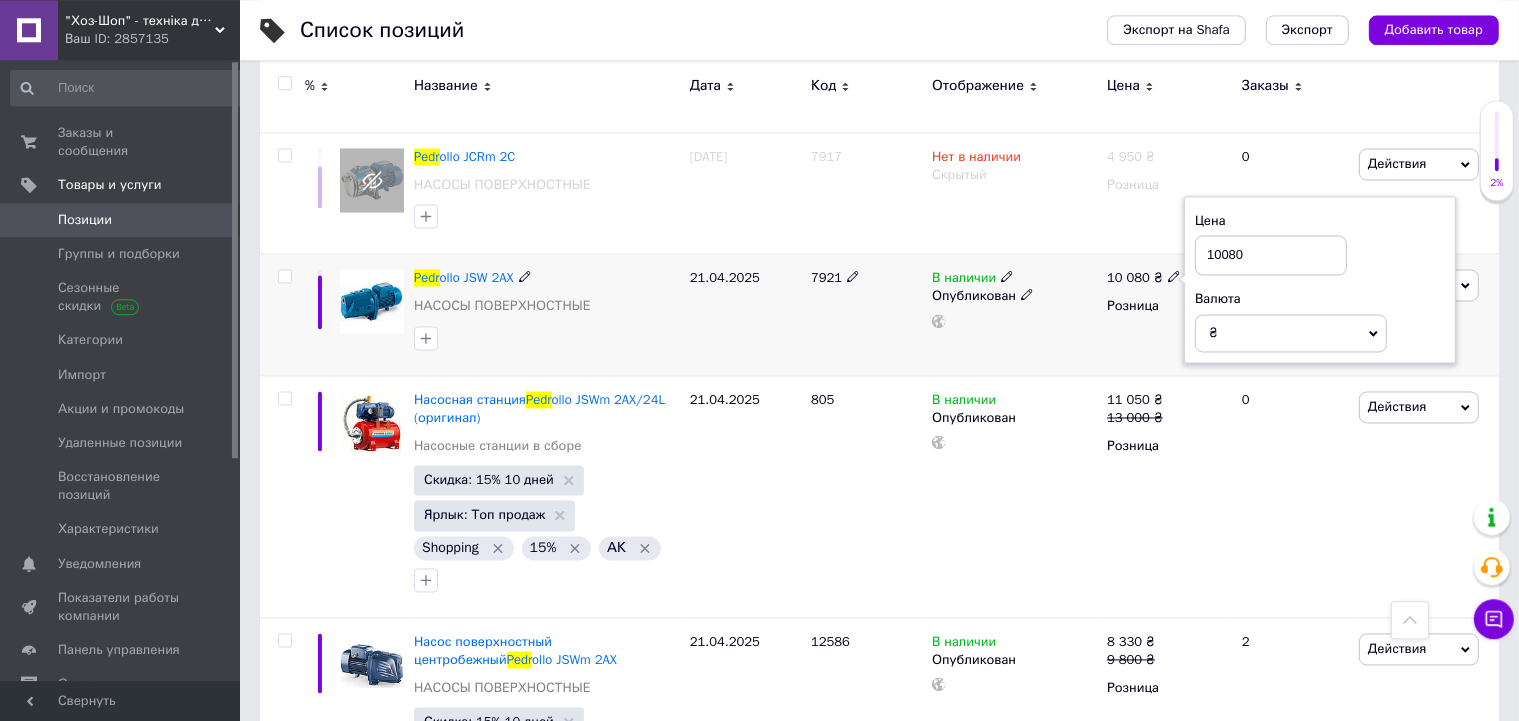 type on "7" 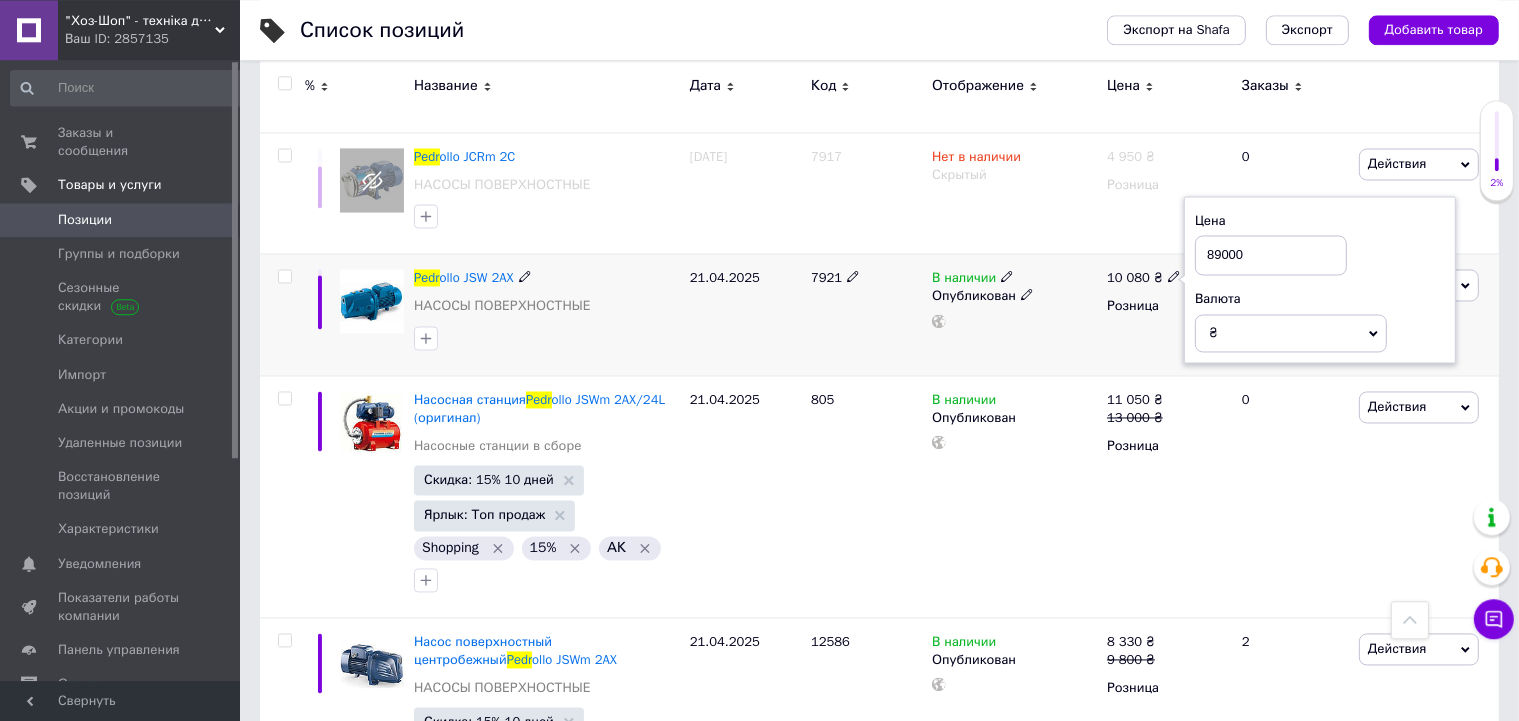 type on "89000" 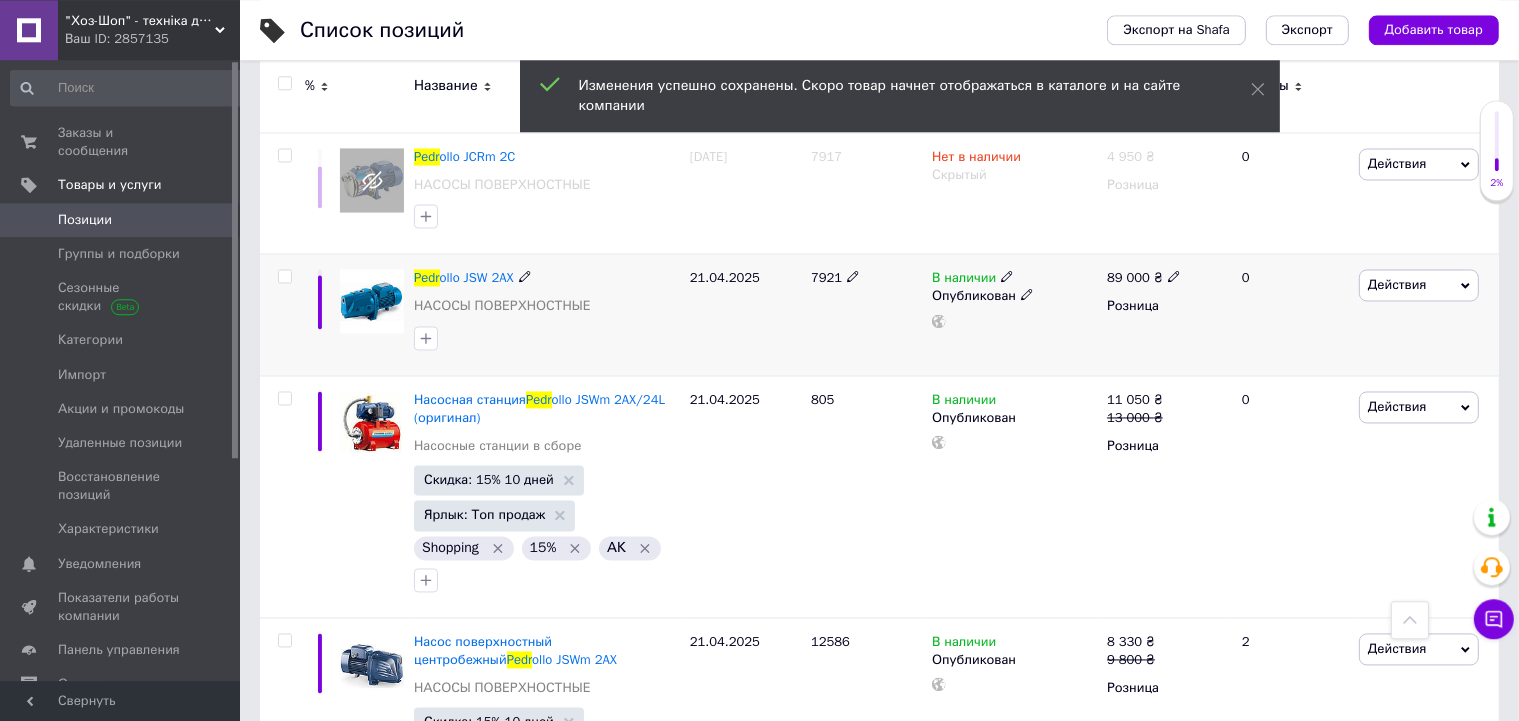 click 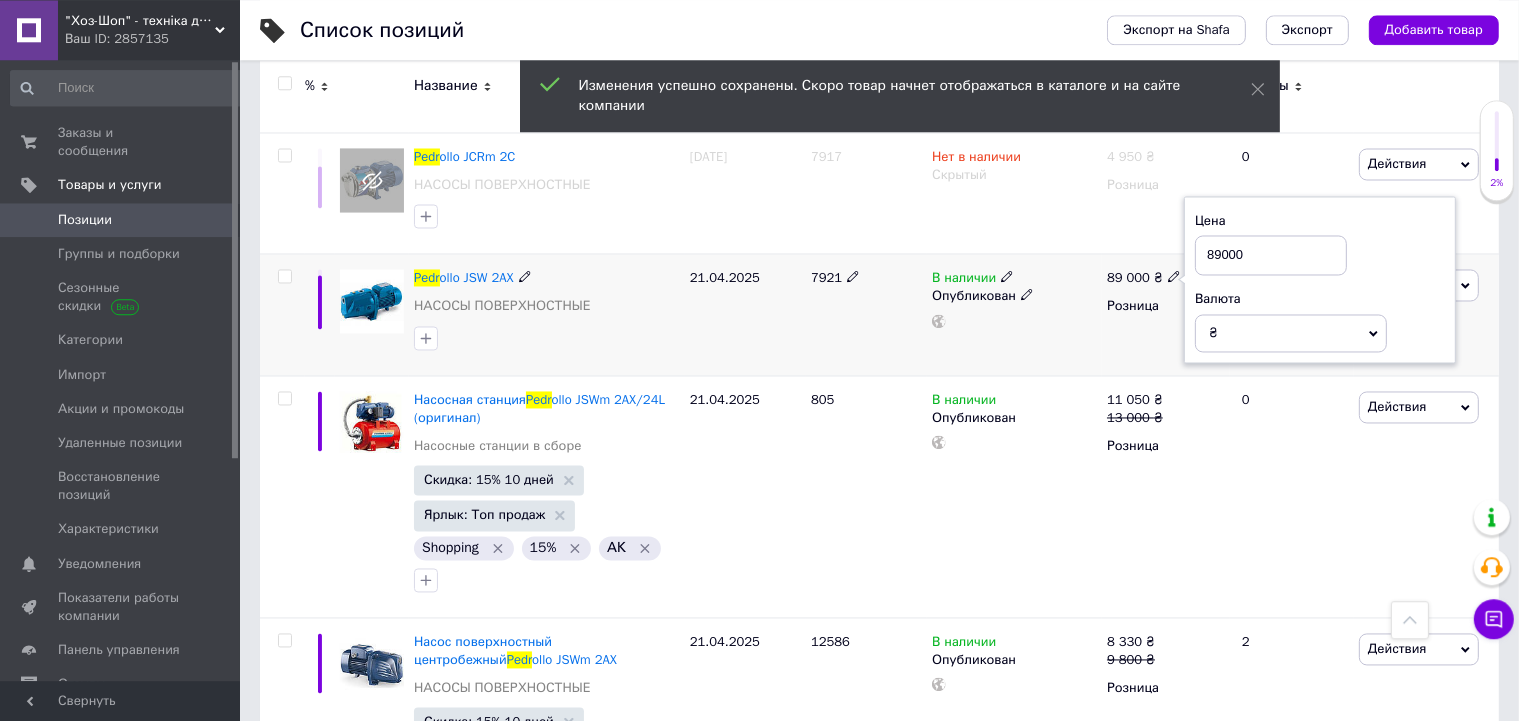 click on "89000" at bounding box center (1271, 255) 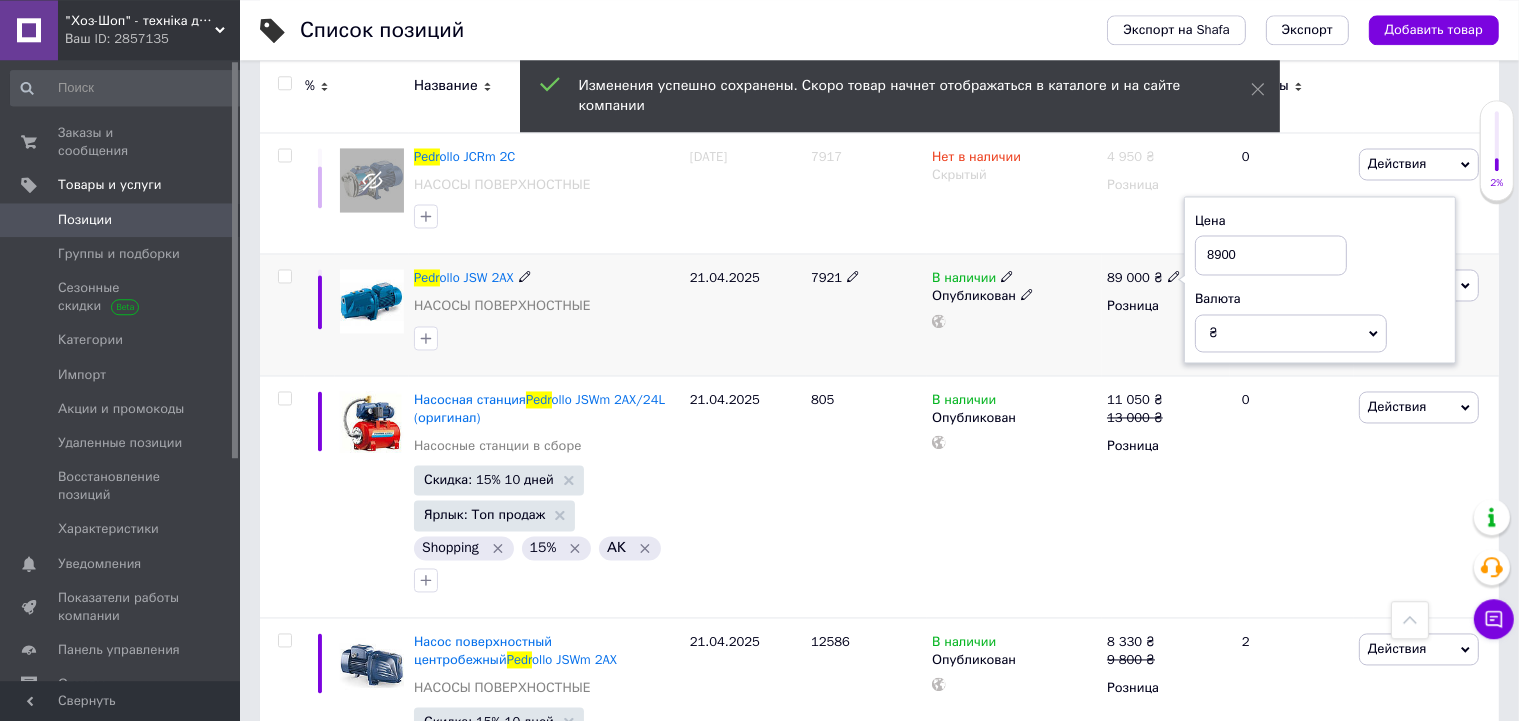 type on "8900" 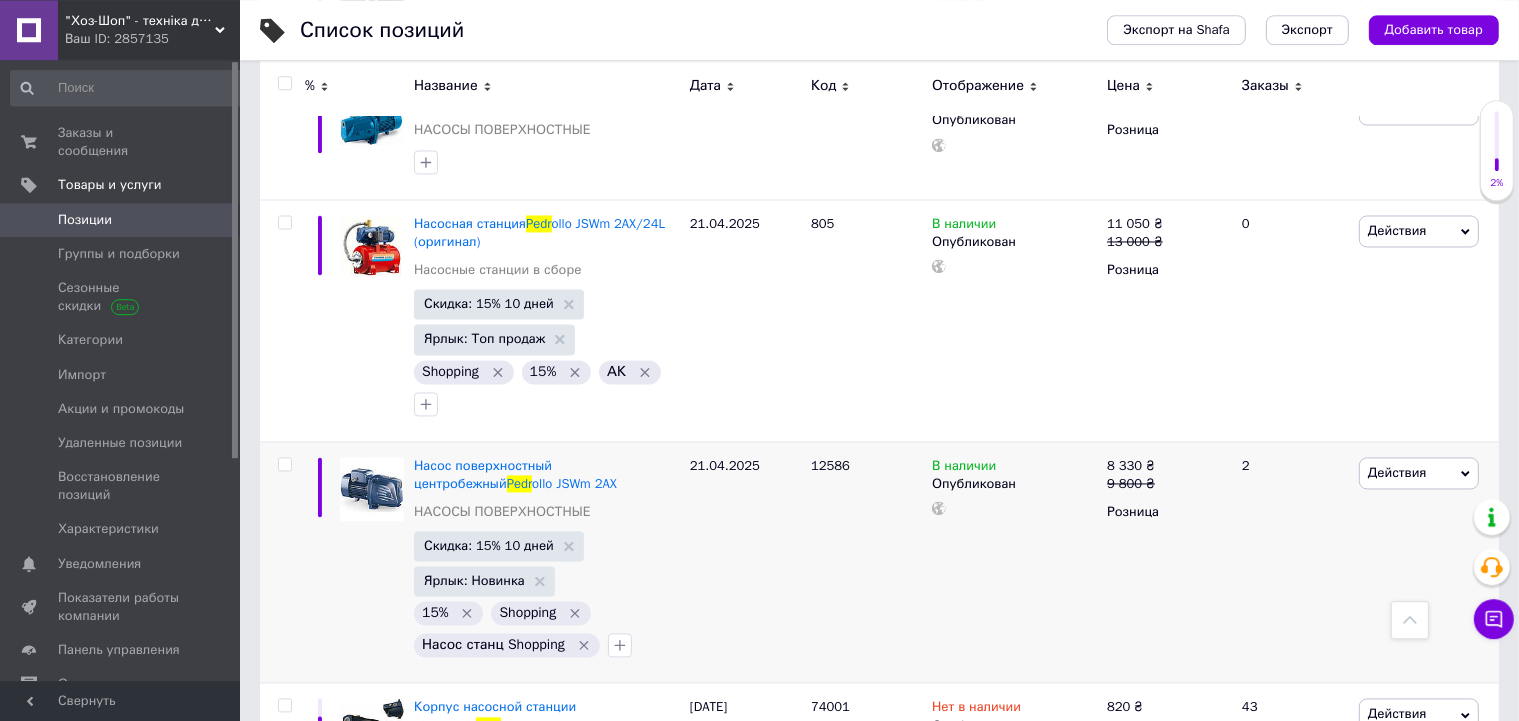scroll, scrollTop: 3850, scrollLeft: 0, axis: vertical 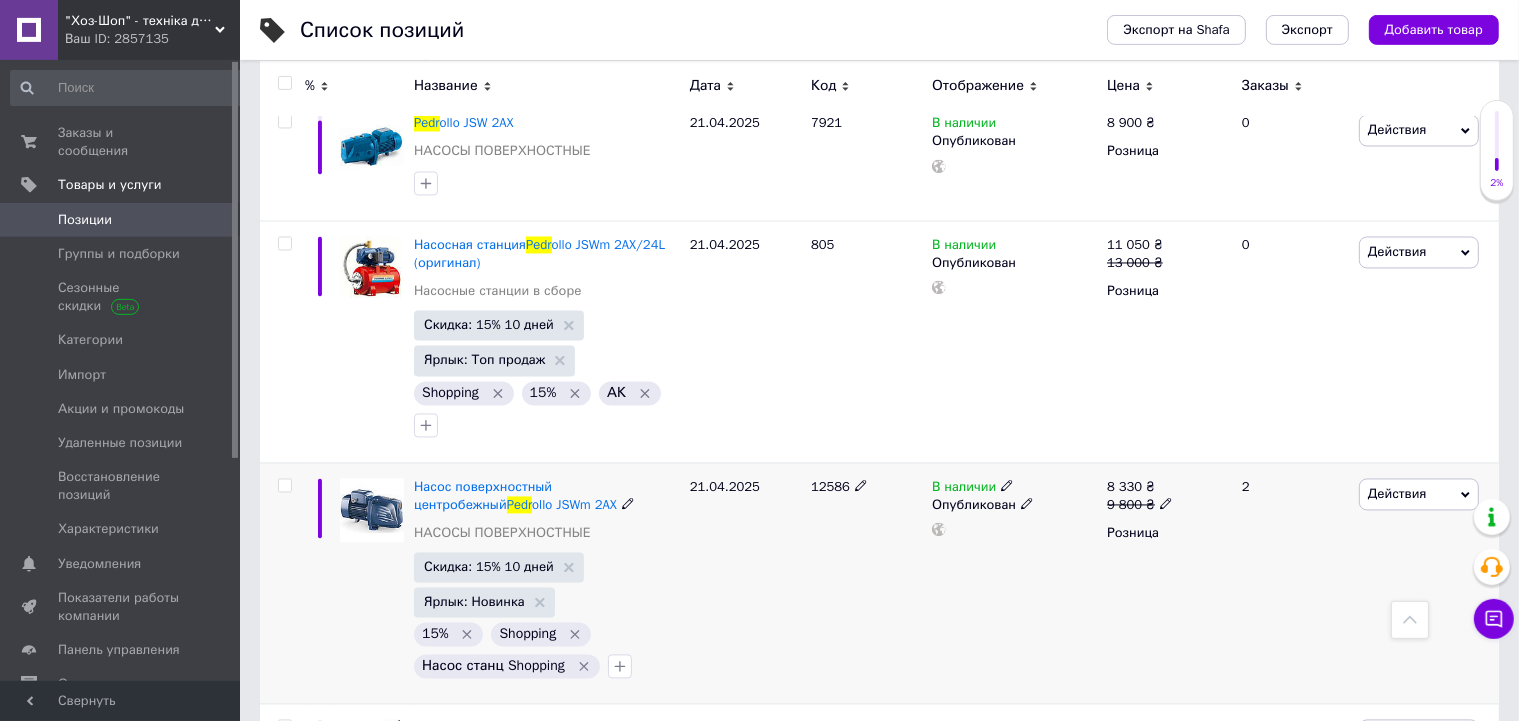 click 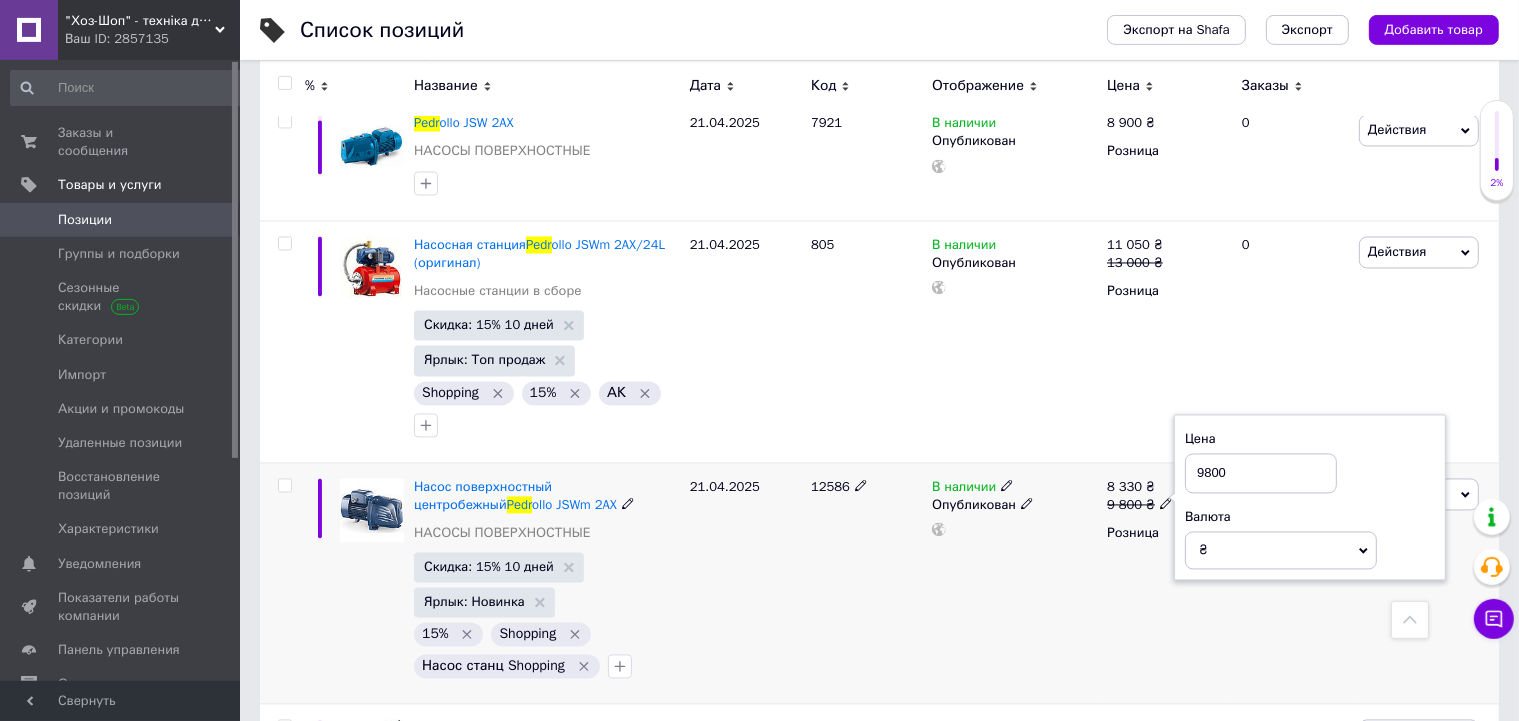 drag, startPoint x: 1210, startPoint y: 451, endPoint x: 1167, endPoint y: 457, distance: 43.416588 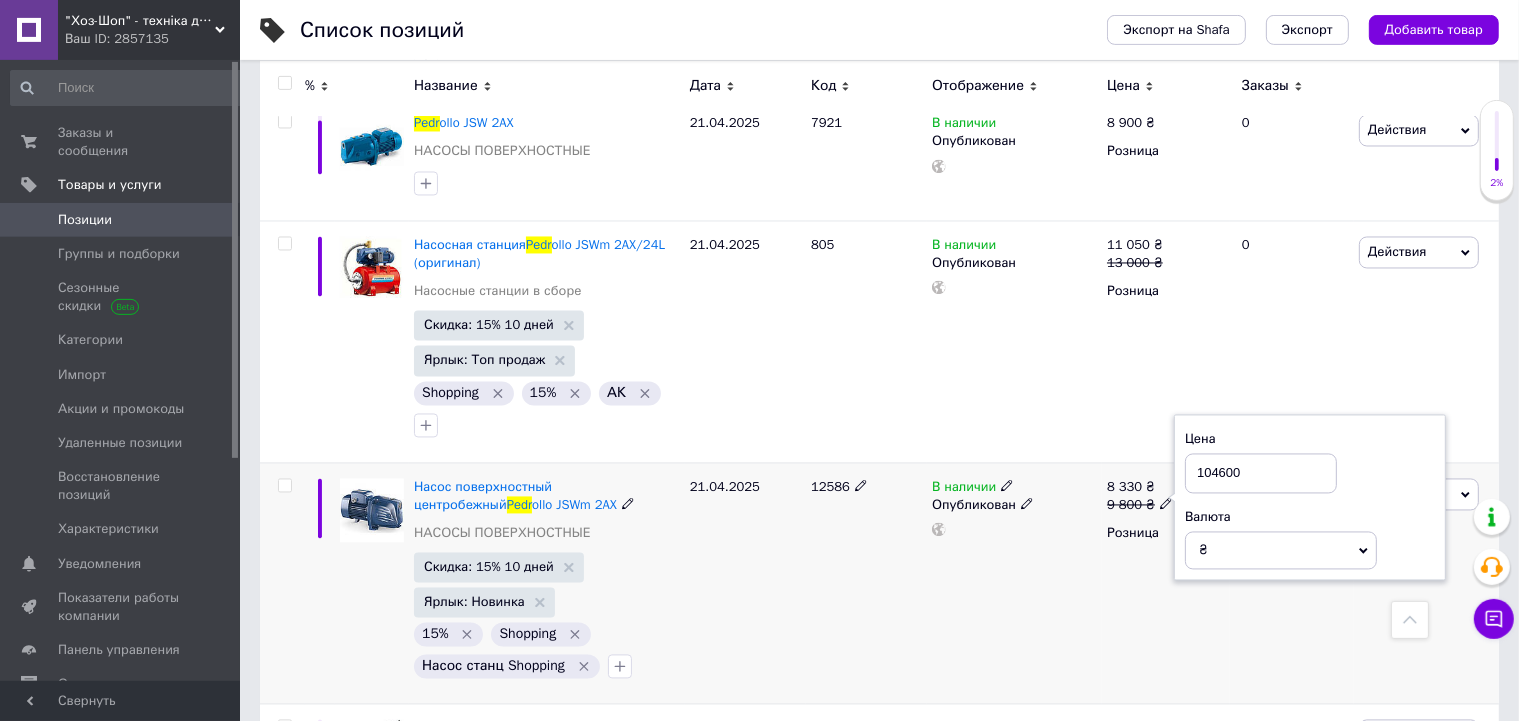 click on "104600" at bounding box center [1261, 474] 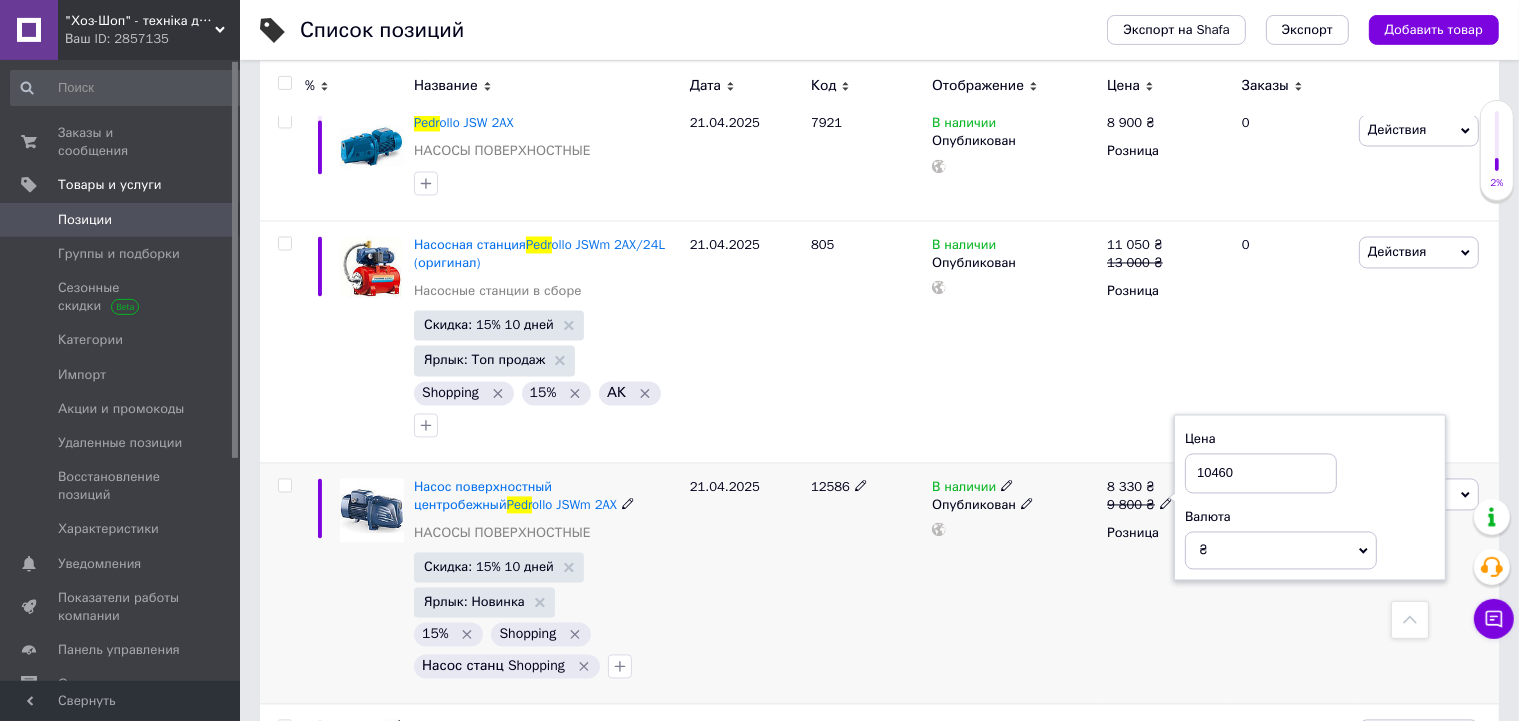 type on "10460" 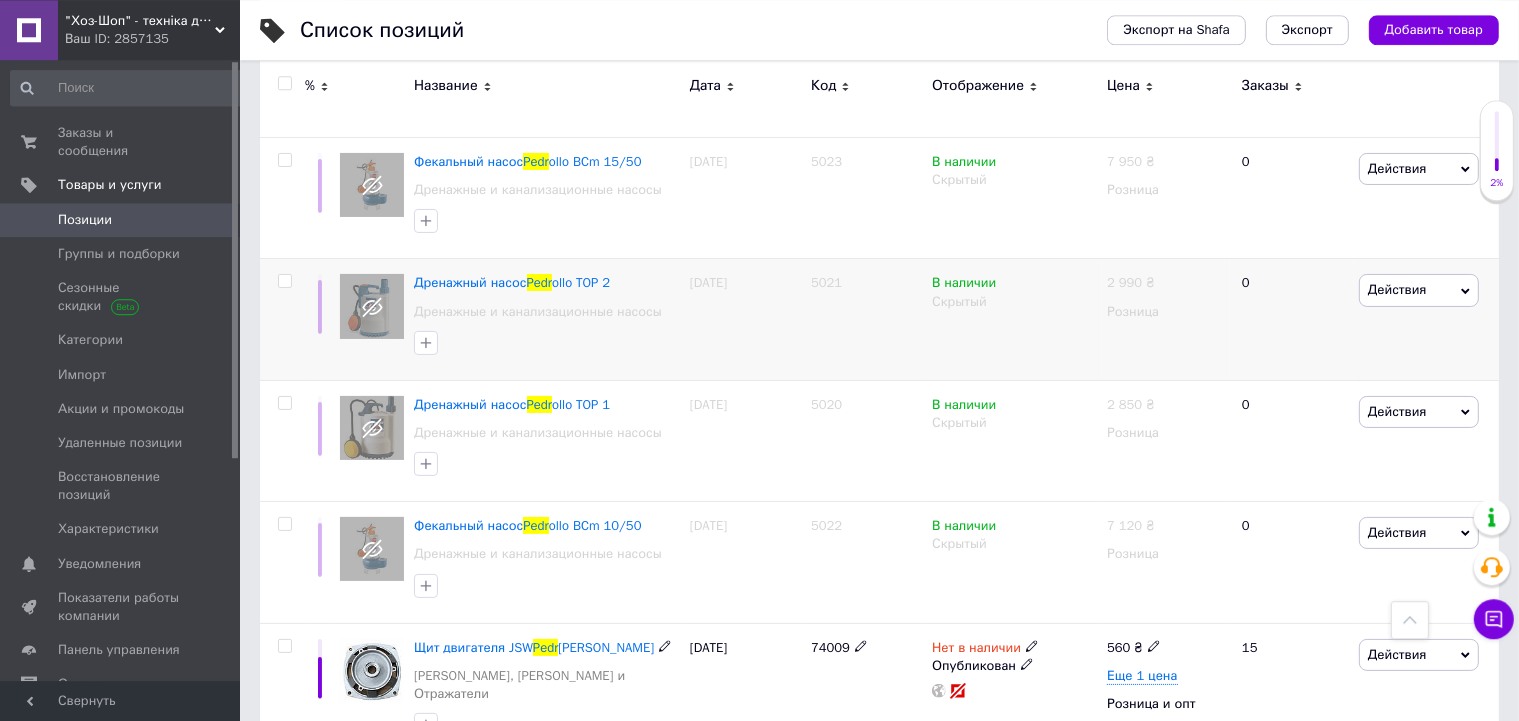 scroll, scrollTop: 0, scrollLeft: 0, axis: both 